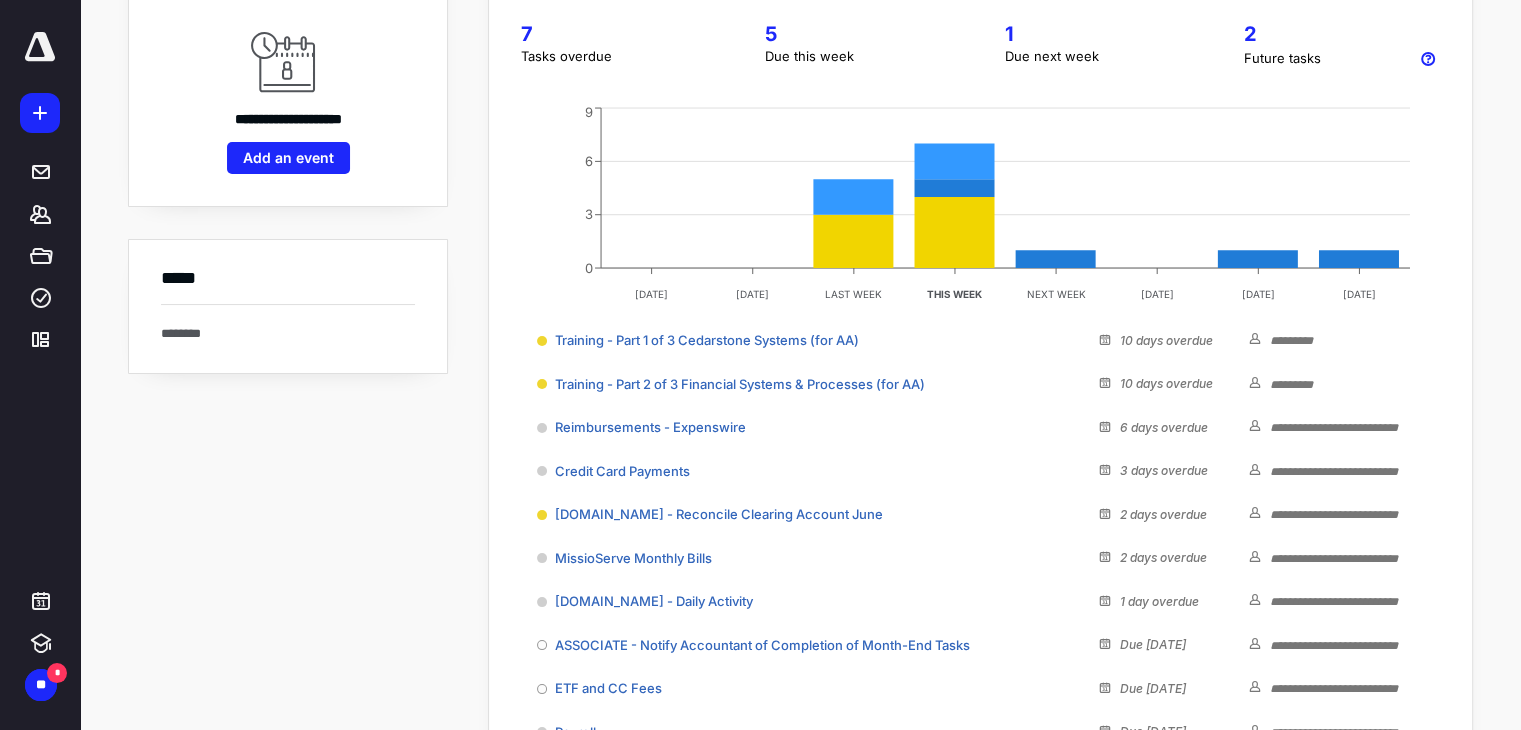 scroll, scrollTop: 0, scrollLeft: 0, axis: both 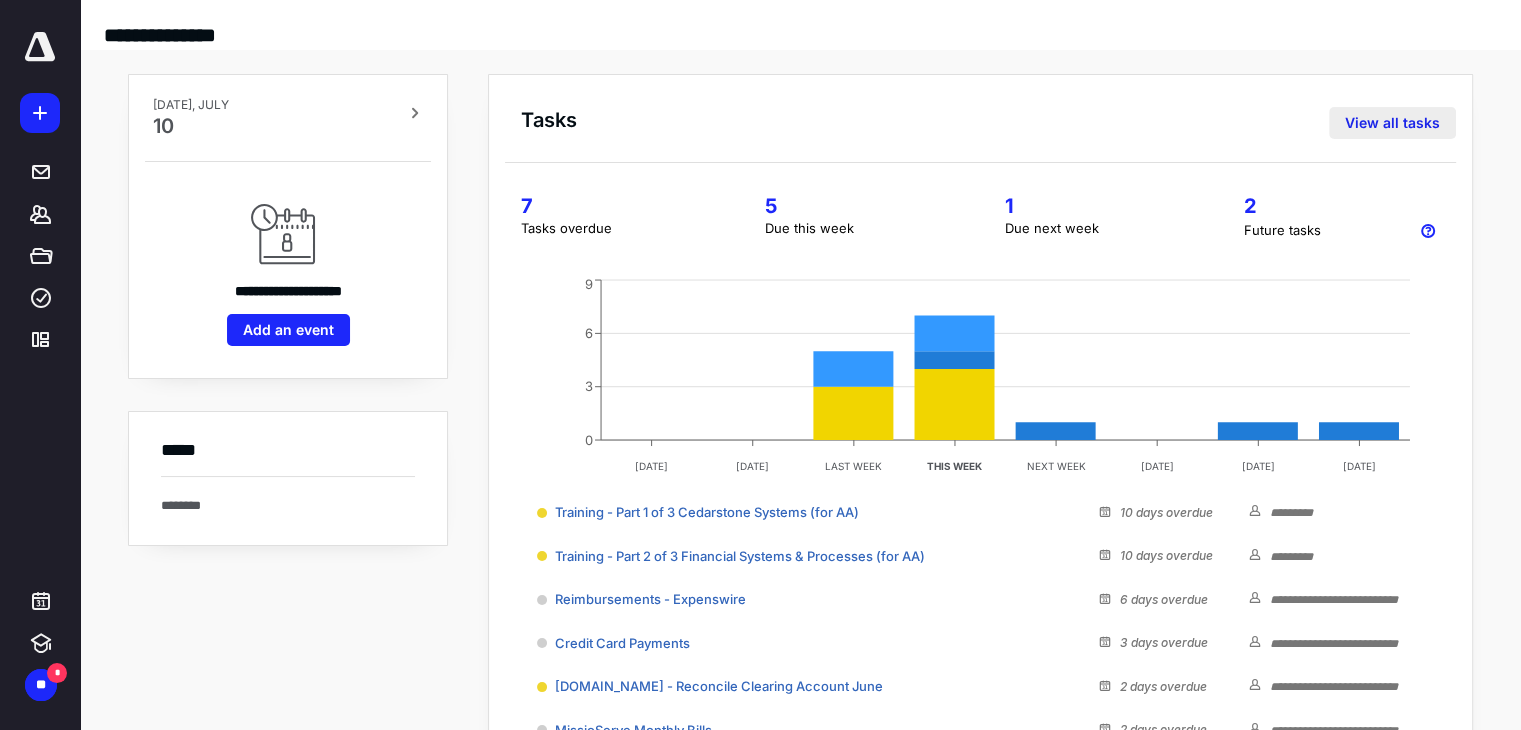 click on "View all tasks" at bounding box center [1392, 123] 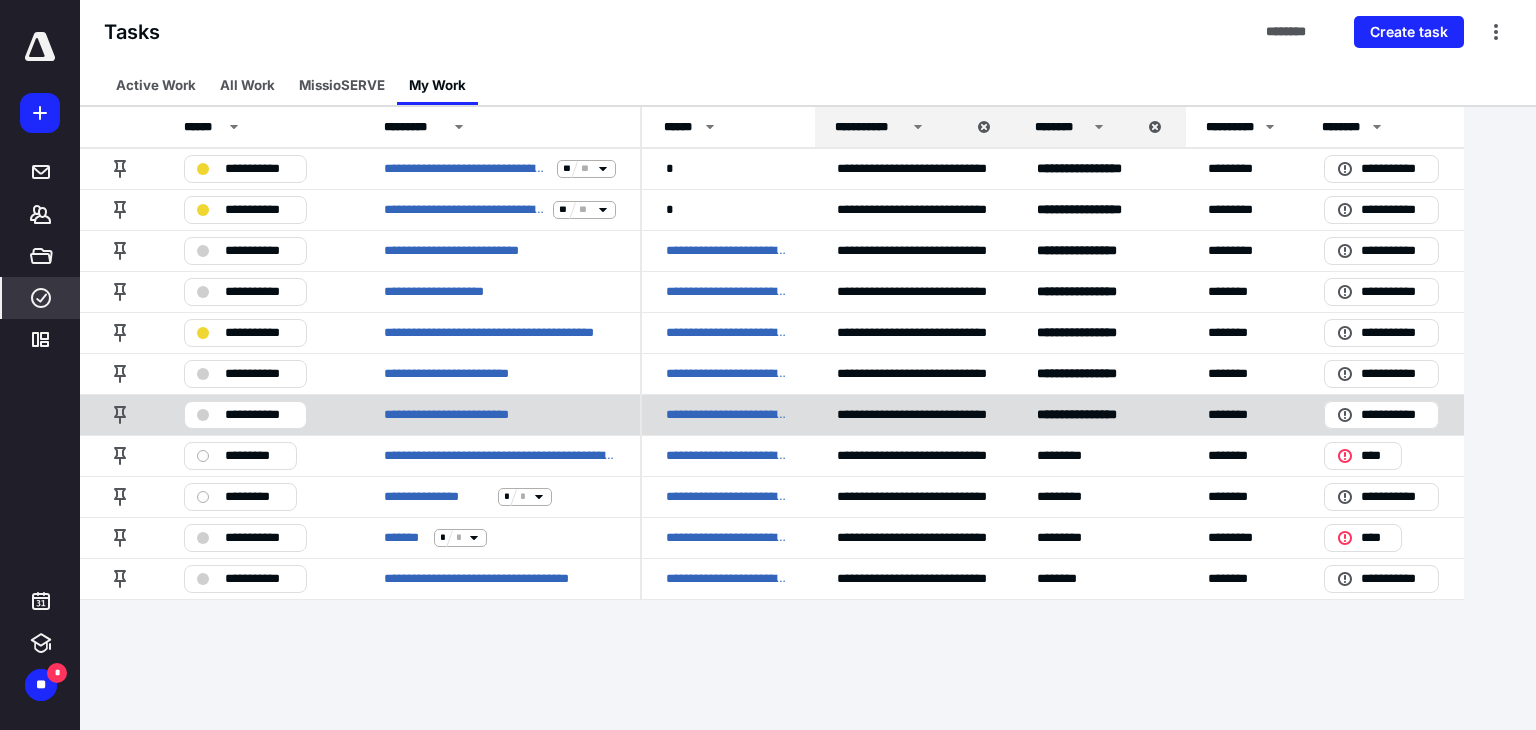 click on "**********" at bounding box center (259, 415) 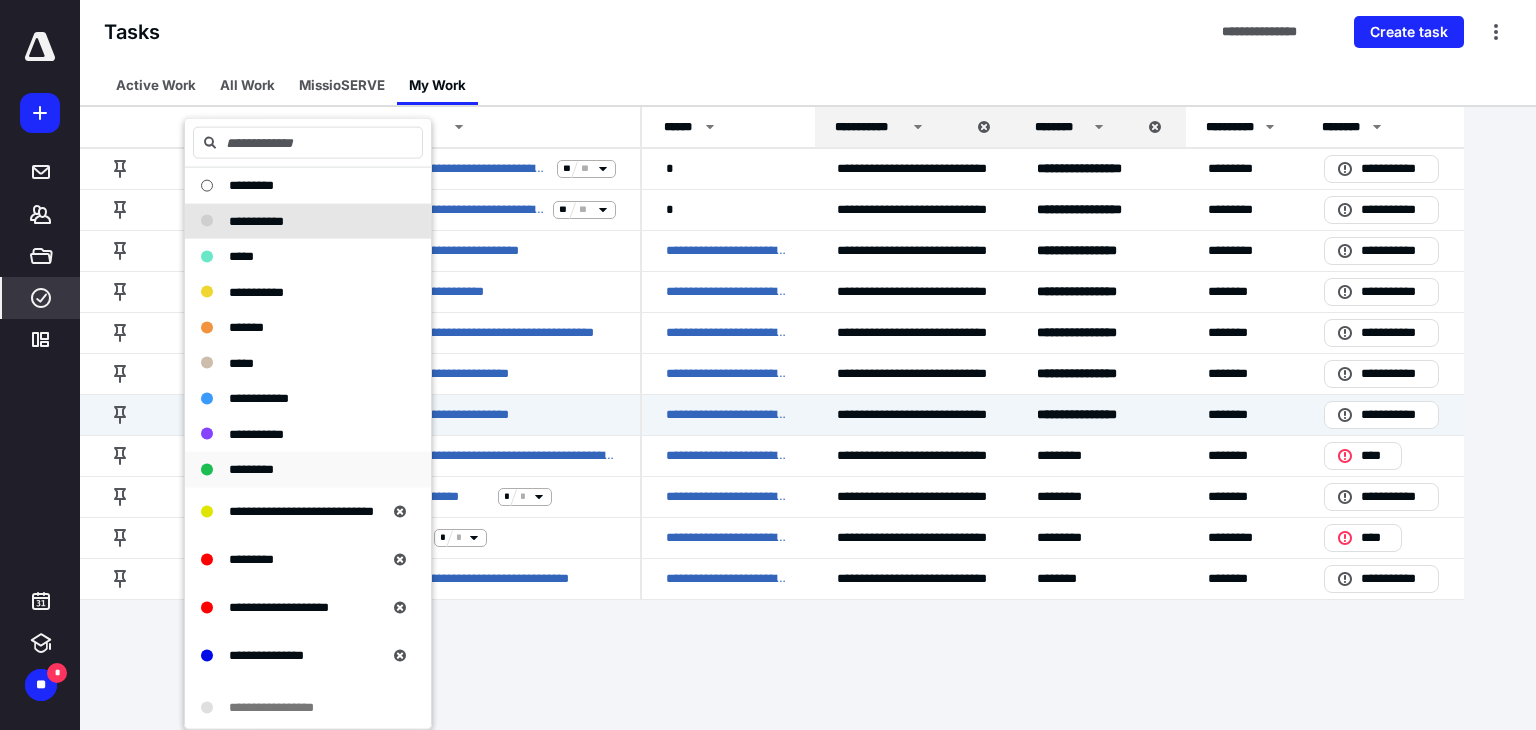 click on "*********" at bounding box center (251, 469) 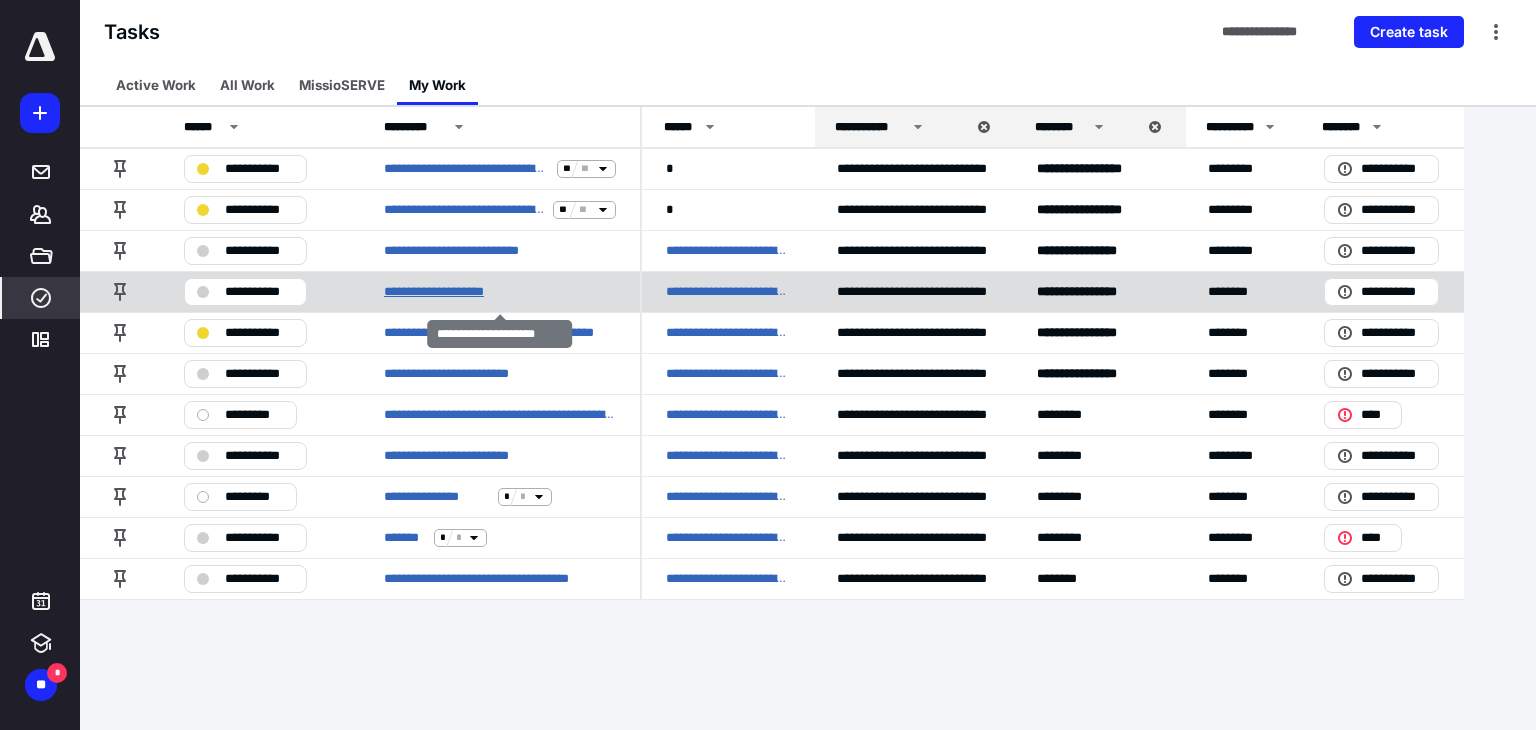 click on "**********" at bounding box center [451, 292] 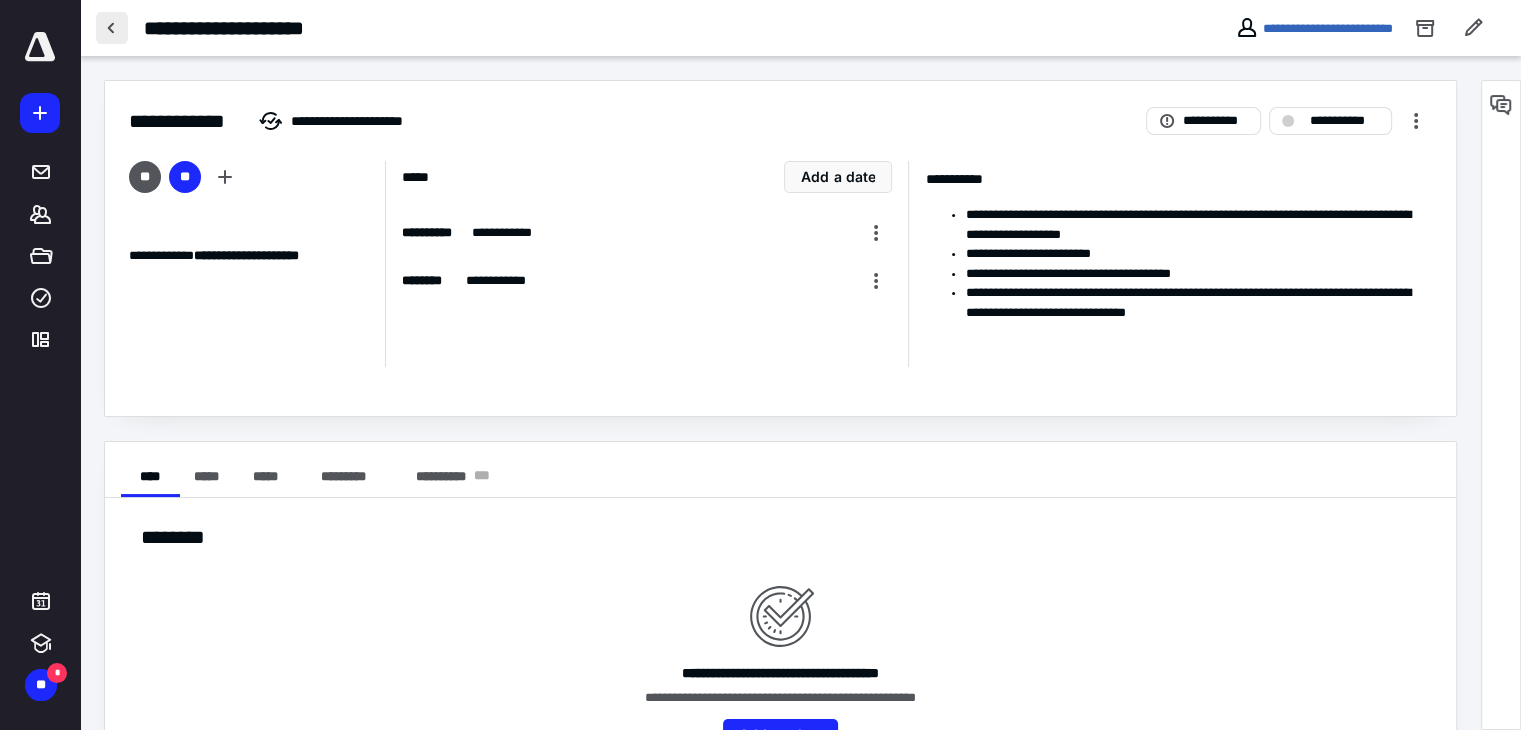 click at bounding box center [112, 28] 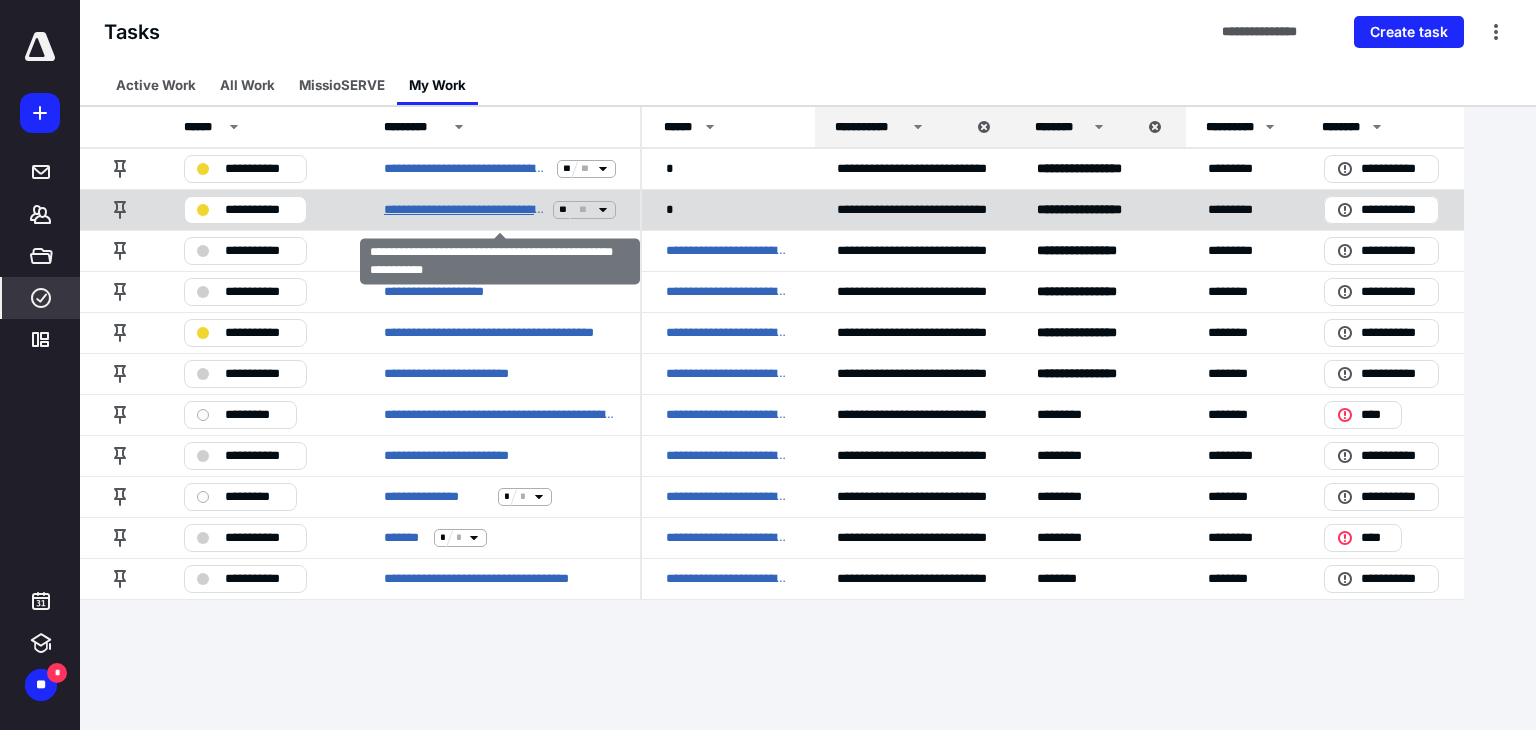 click on "**********" at bounding box center [464, 210] 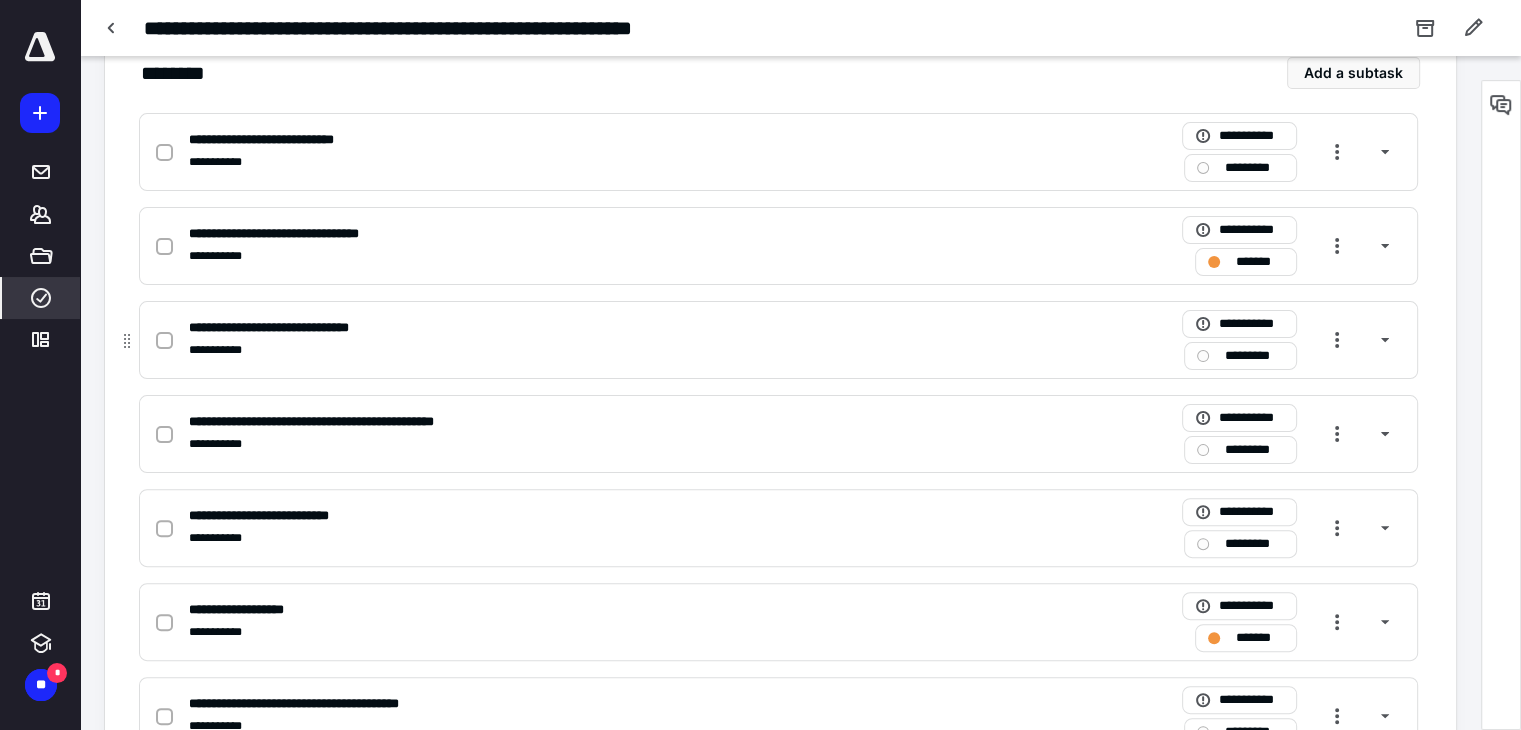 scroll, scrollTop: 500, scrollLeft: 0, axis: vertical 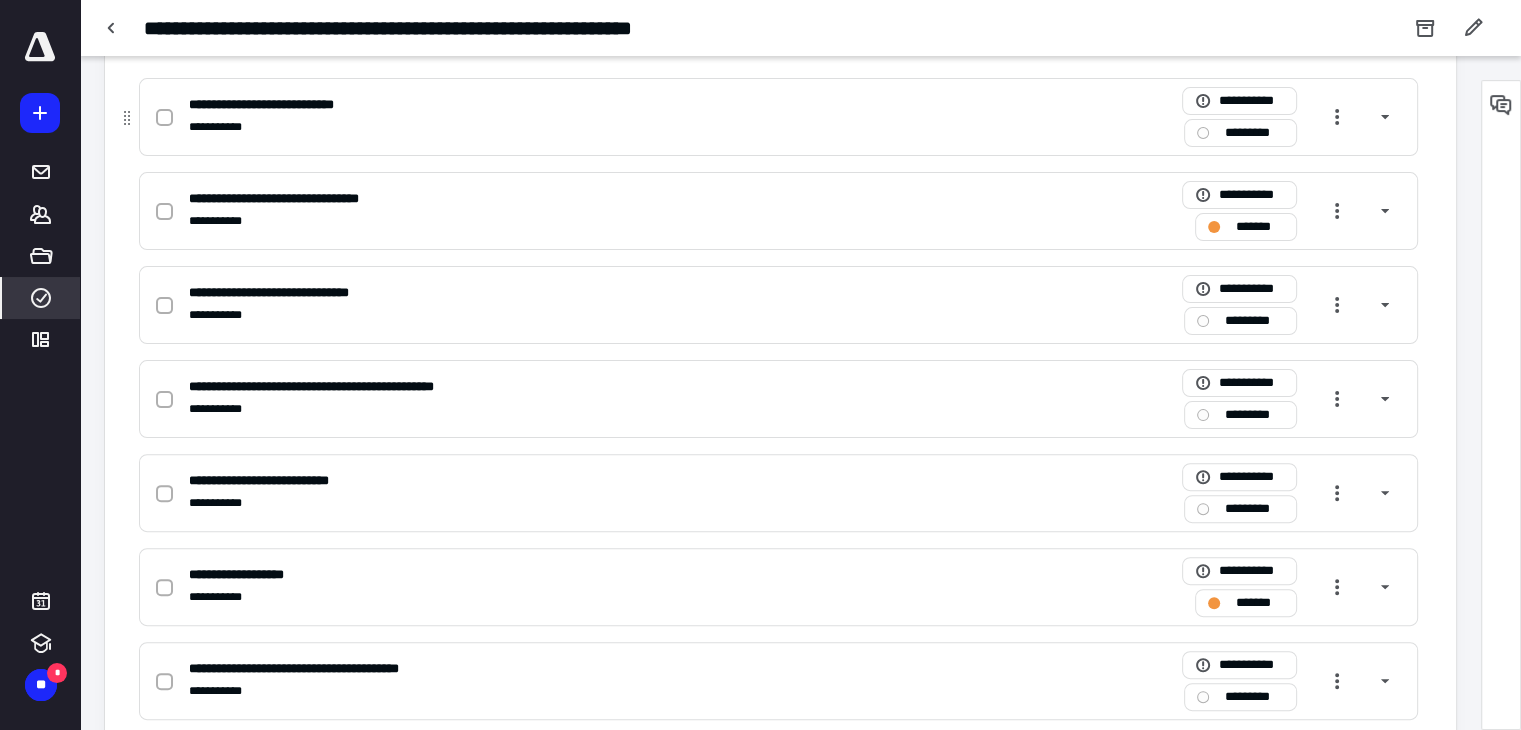 click on "**********" at bounding box center [516, 127] 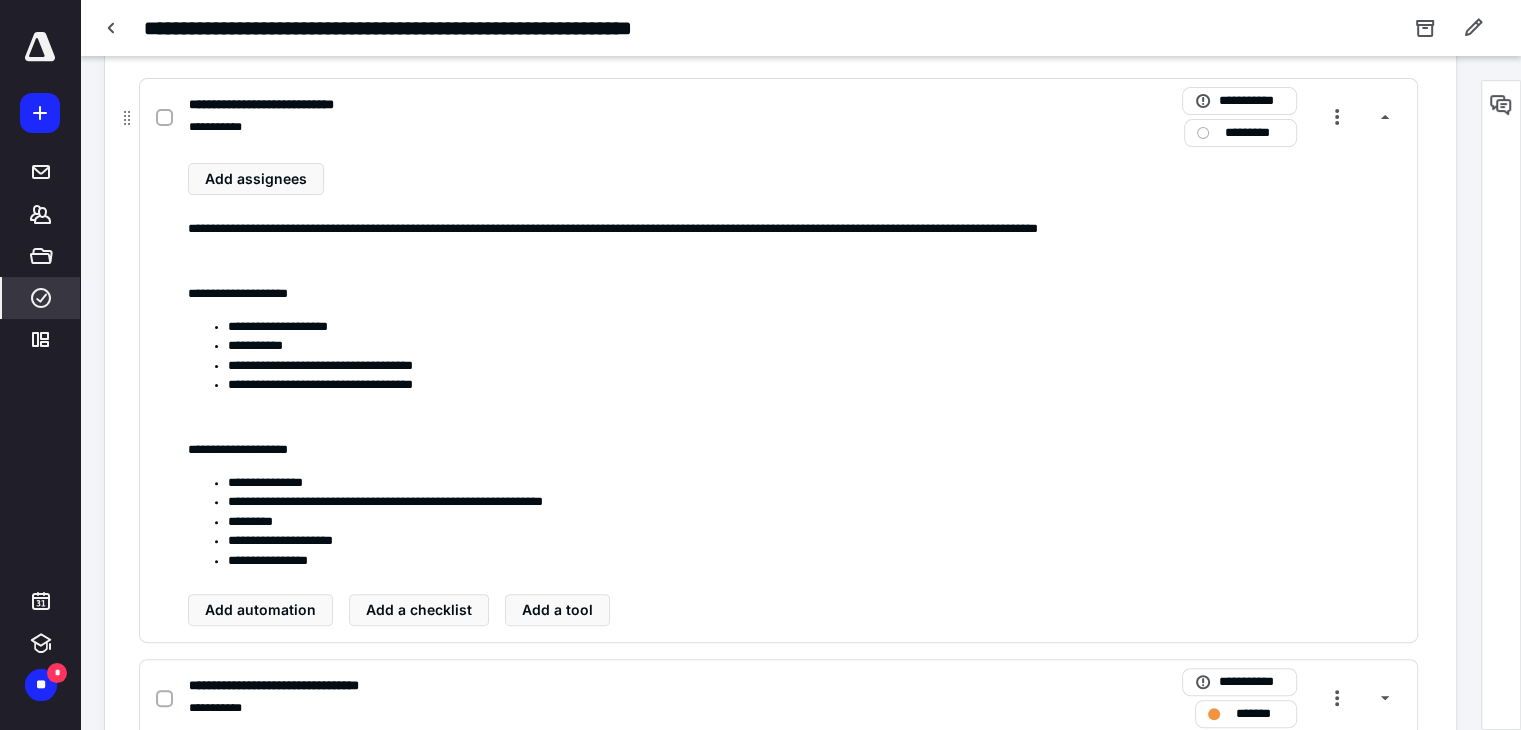click at bounding box center [164, 118] 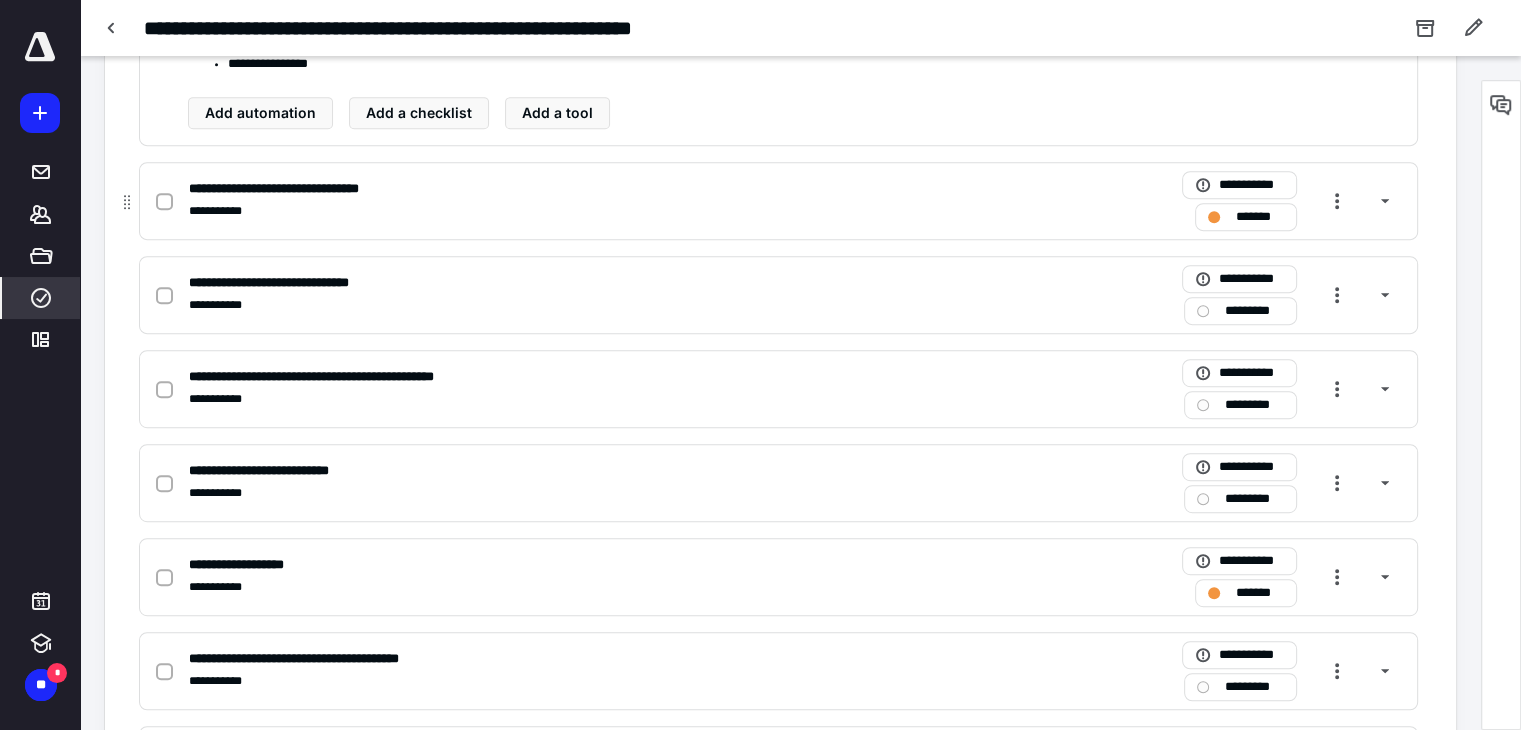 scroll, scrollTop: 1000, scrollLeft: 0, axis: vertical 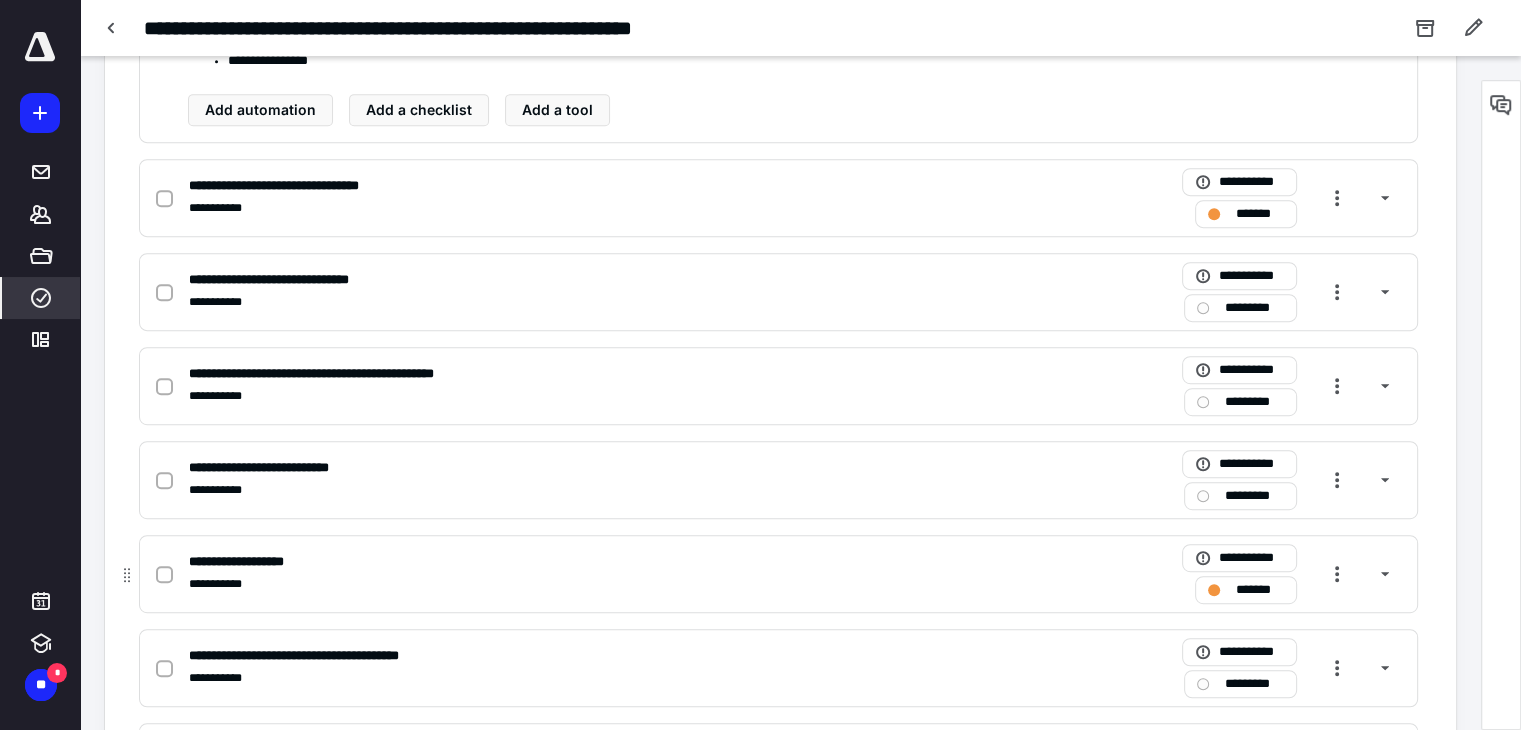 click on "**********" at bounding box center [516, 208] 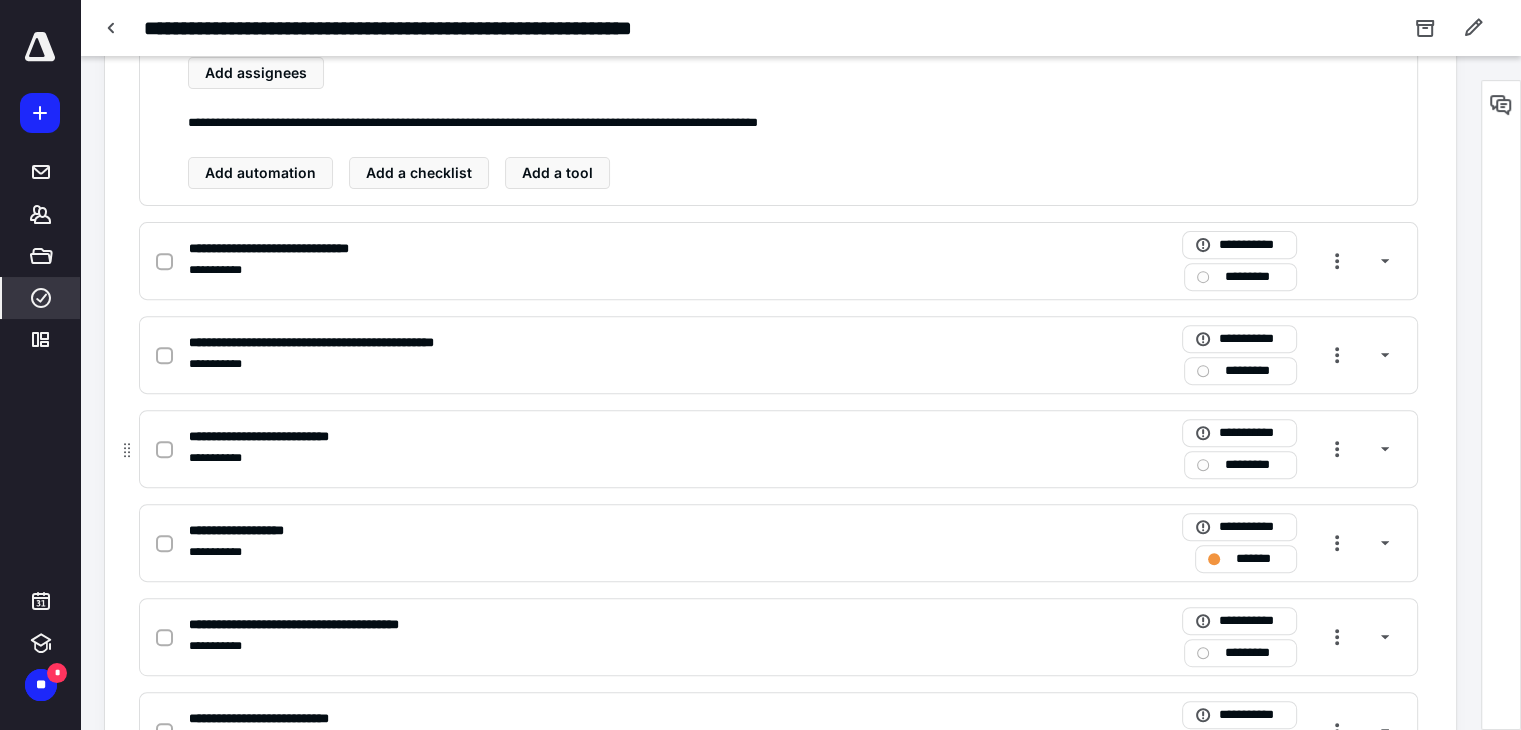 scroll, scrollTop: 600, scrollLeft: 0, axis: vertical 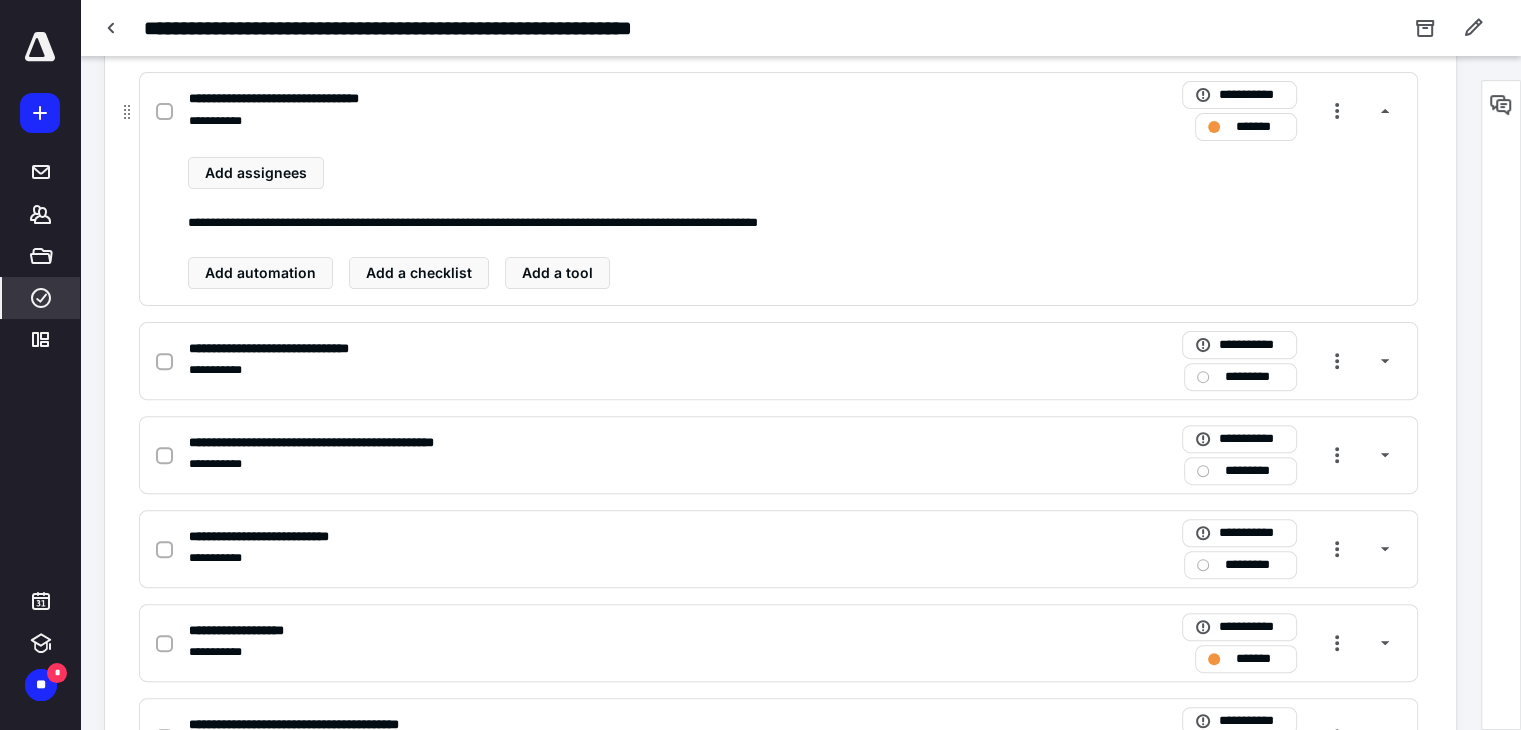 click on "**********" at bounding box center (516, 99) 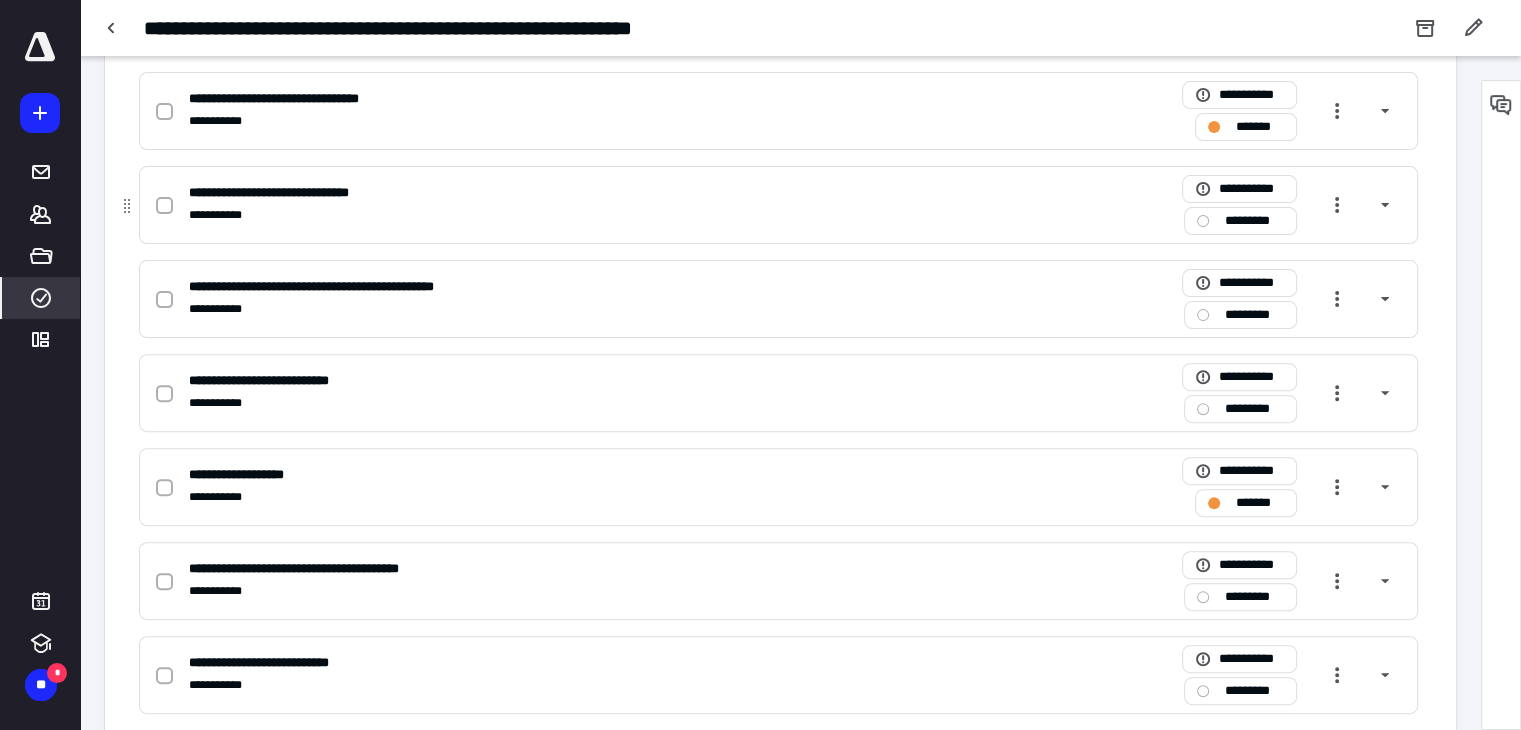 click on "**********" at bounding box center (516, 193) 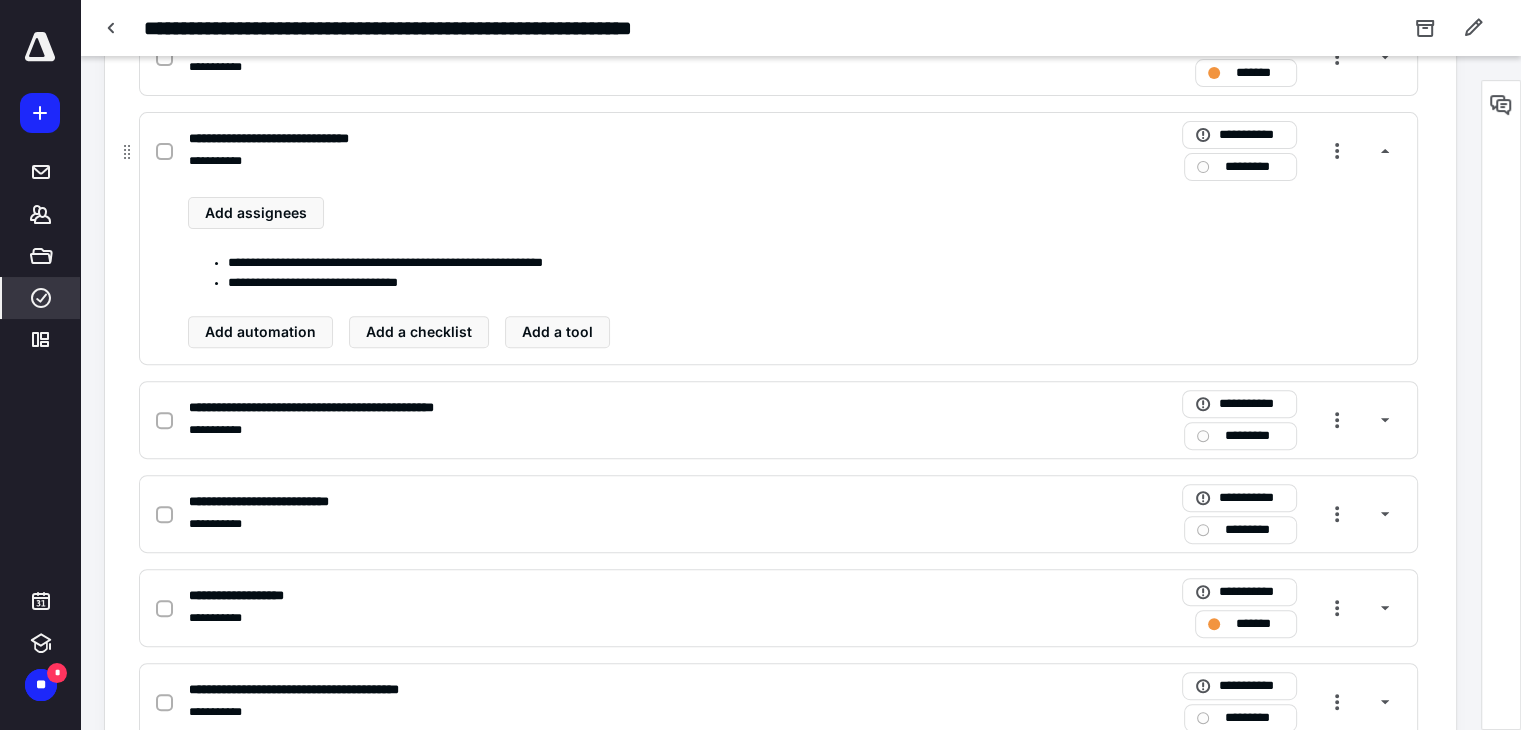 scroll, scrollTop: 700, scrollLeft: 0, axis: vertical 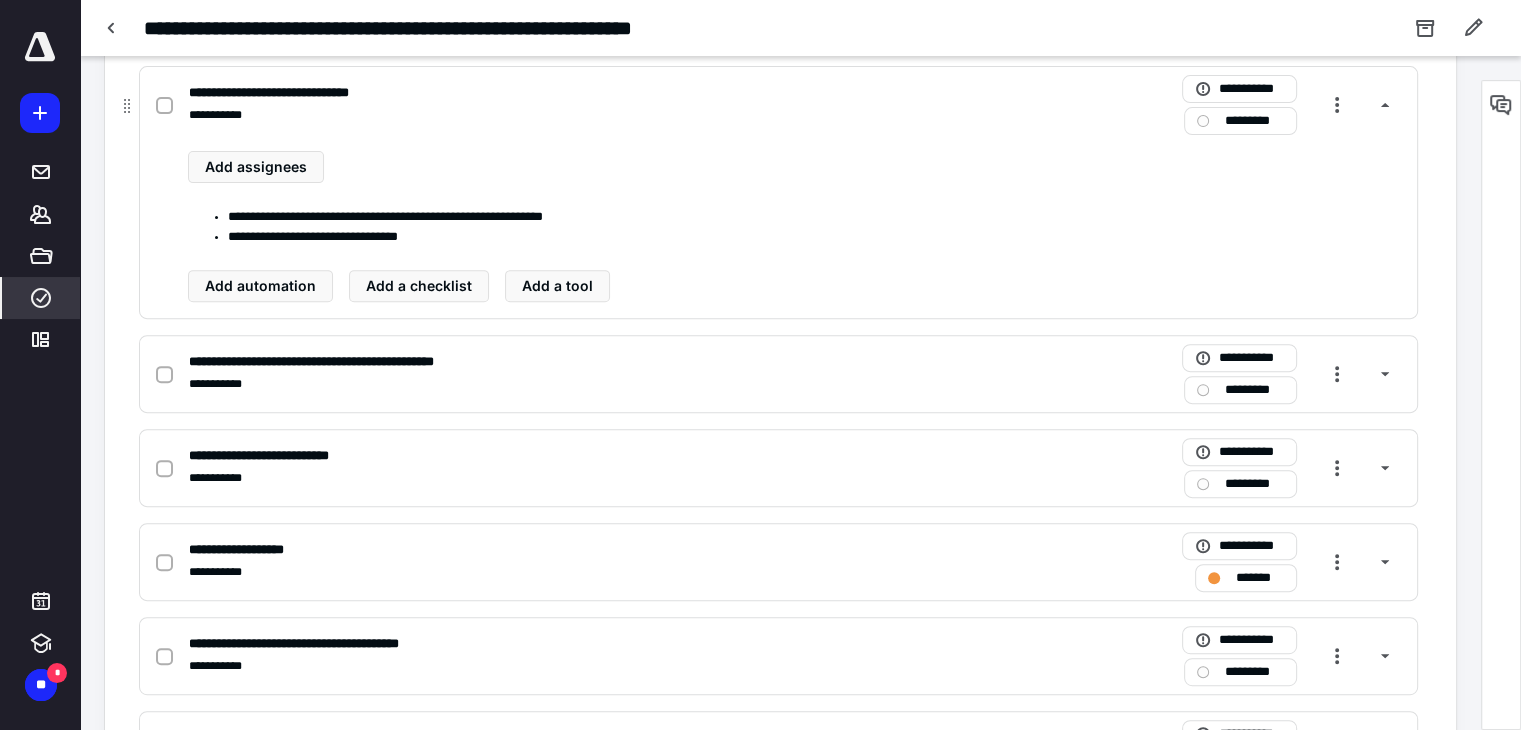 click on "**********" at bounding box center [516, 93] 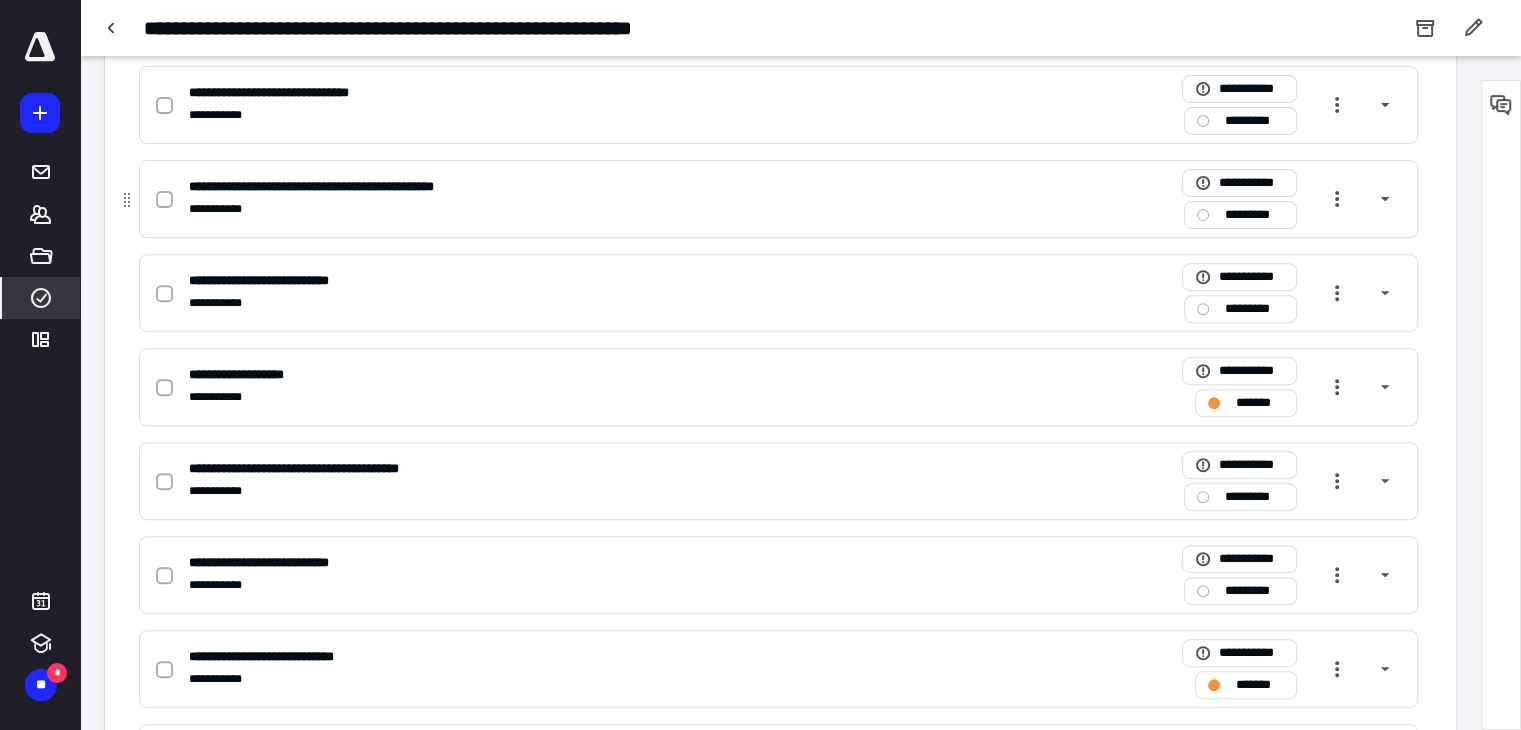 click on "**********" at bounding box center (516, 187) 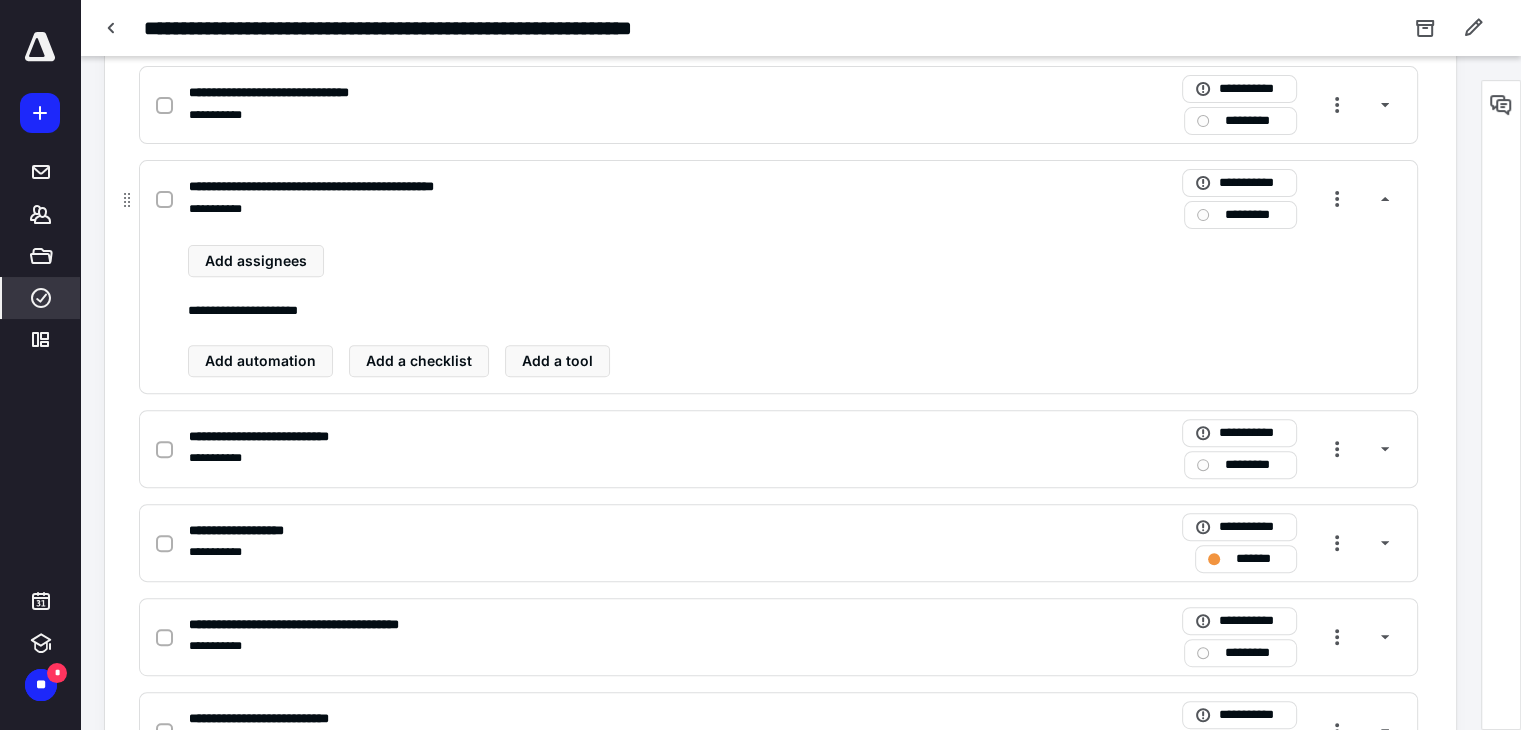 click at bounding box center (168, 199) 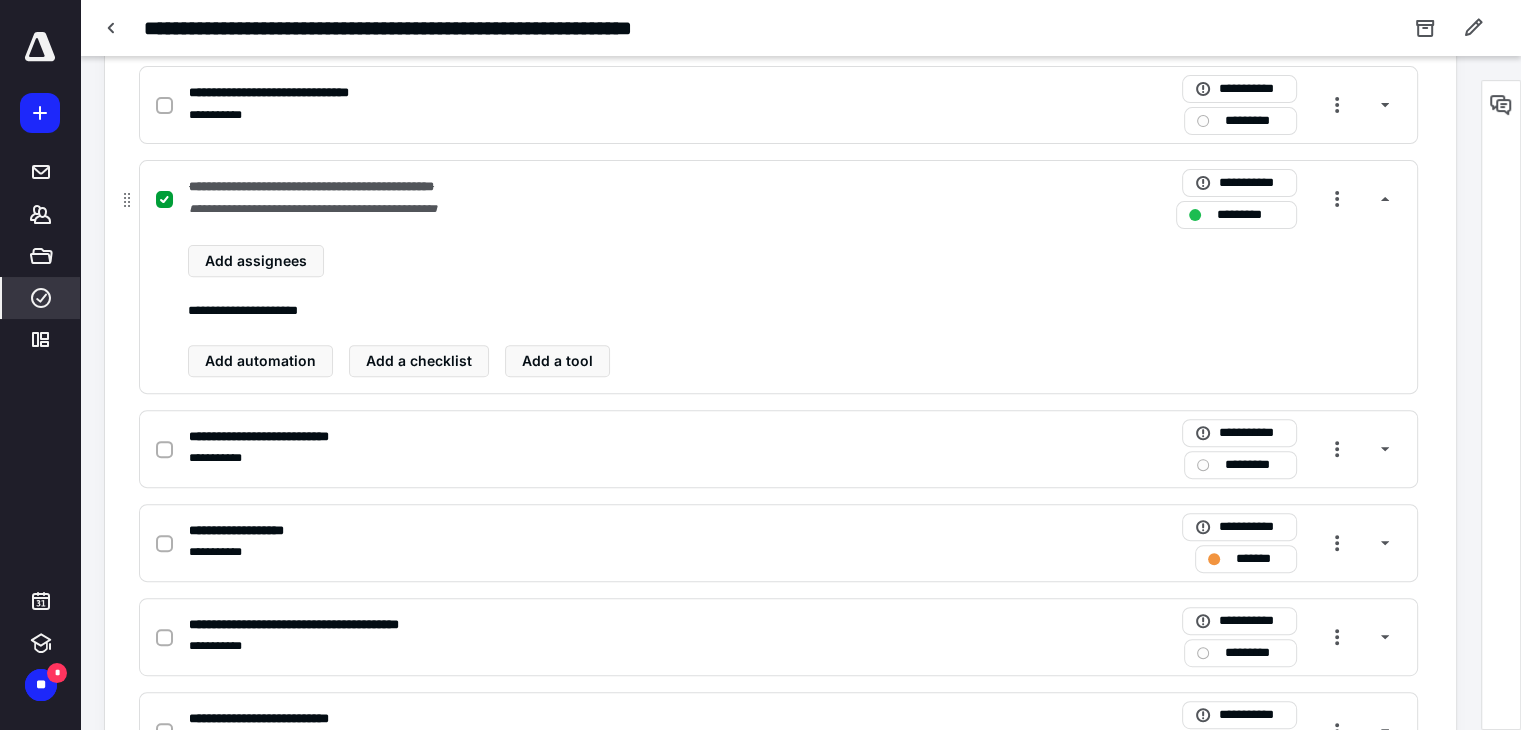 click on "**********" at bounding box center (516, 209) 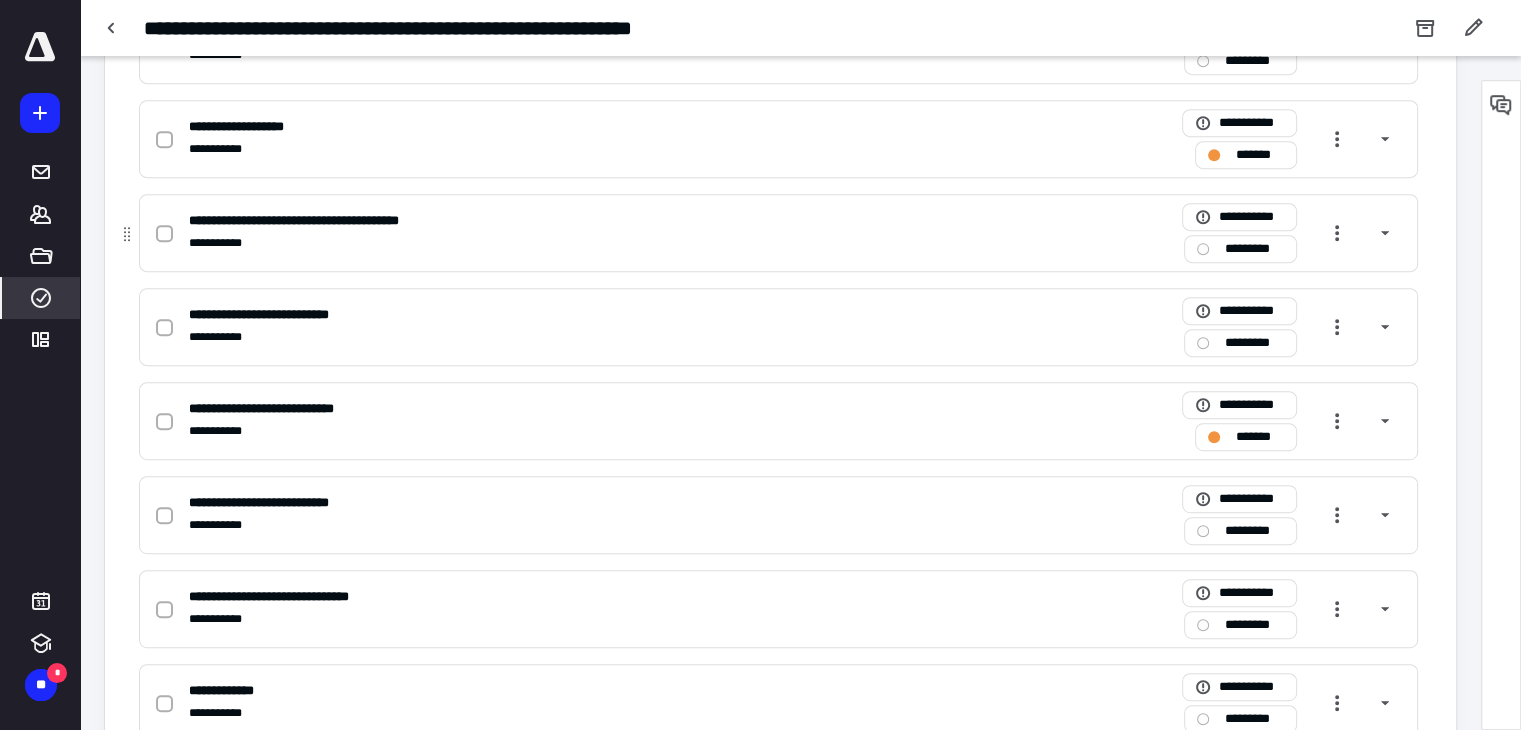 scroll, scrollTop: 1000, scrollLeft: 0, axis: vertical 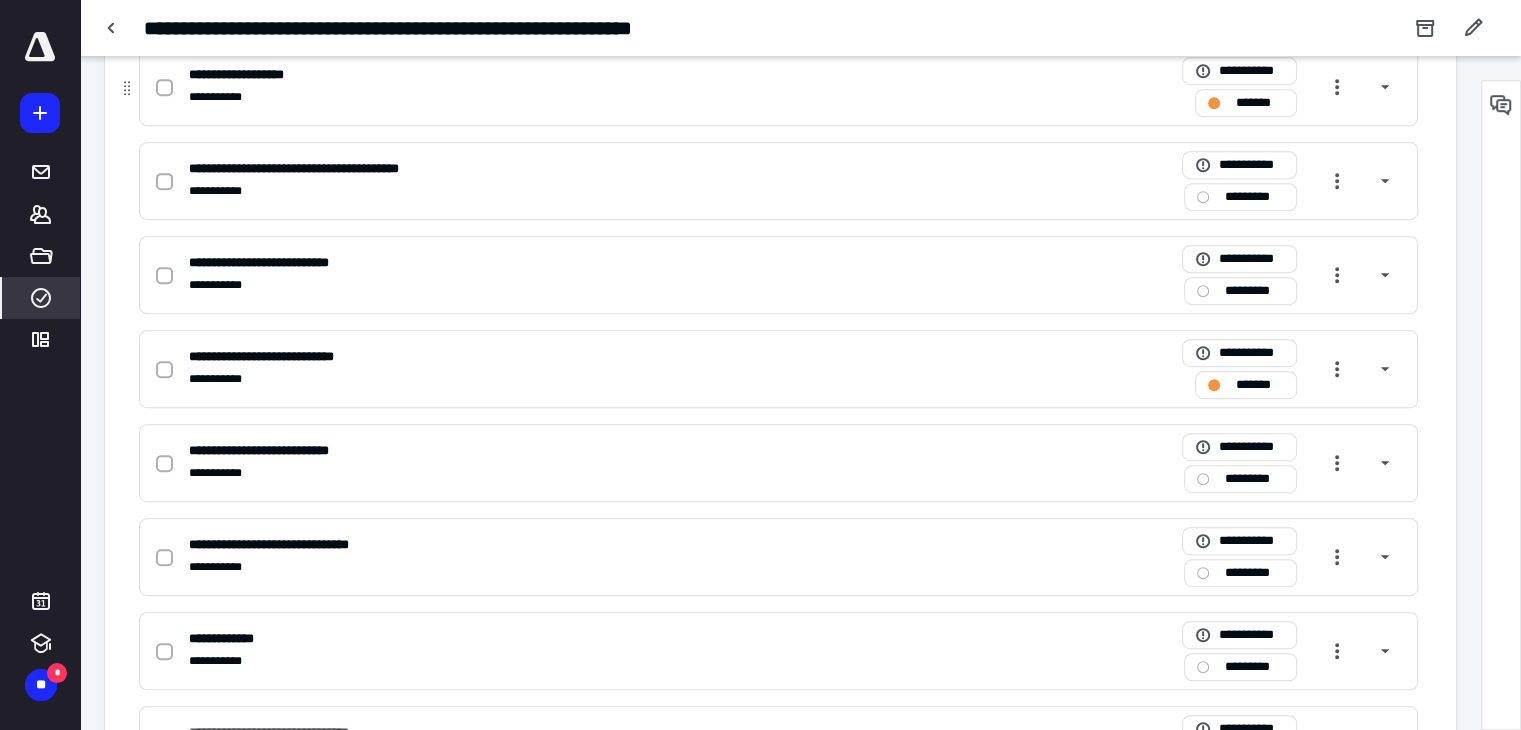 click on "**********" at bounding box center [516, 97] 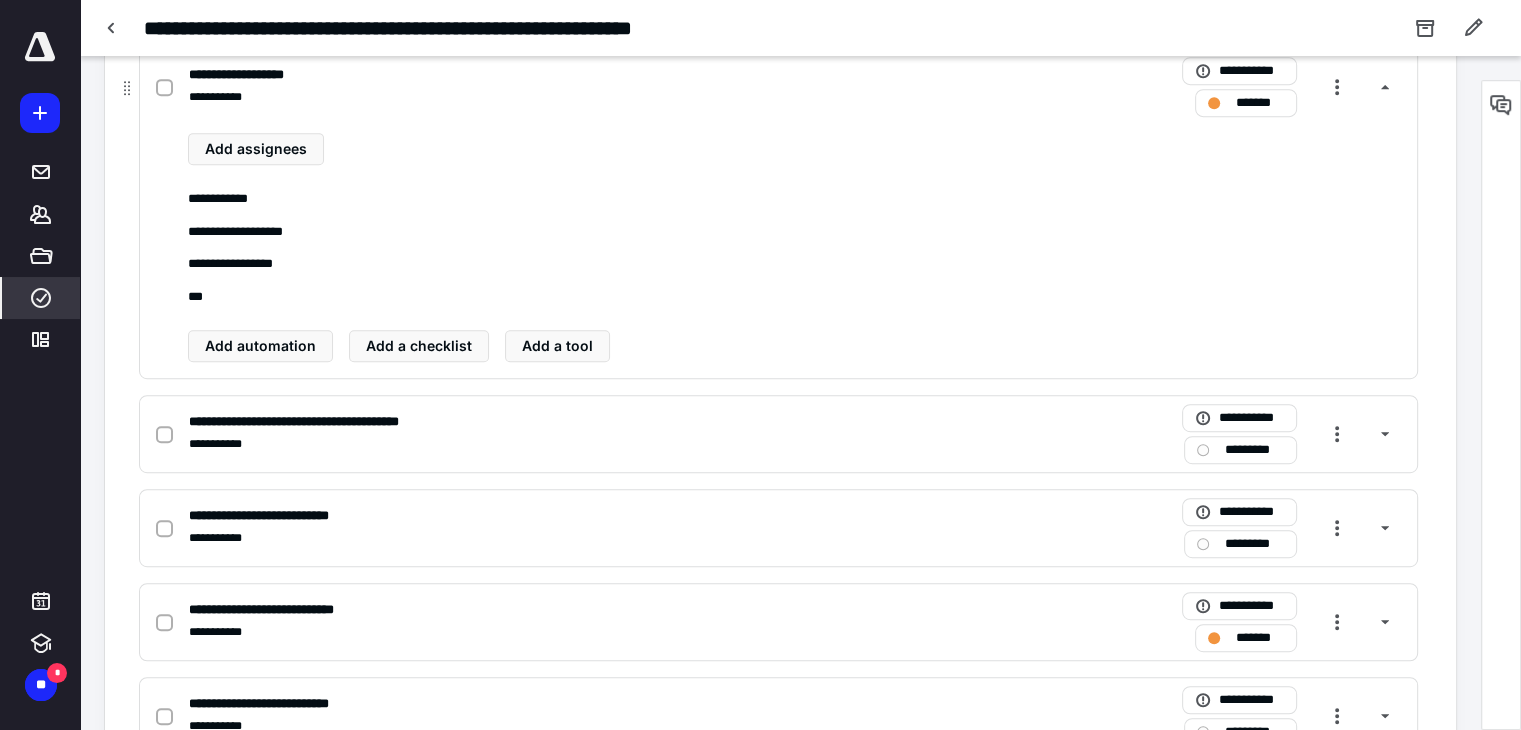 click on "**********" at bounding box center (516, 97) 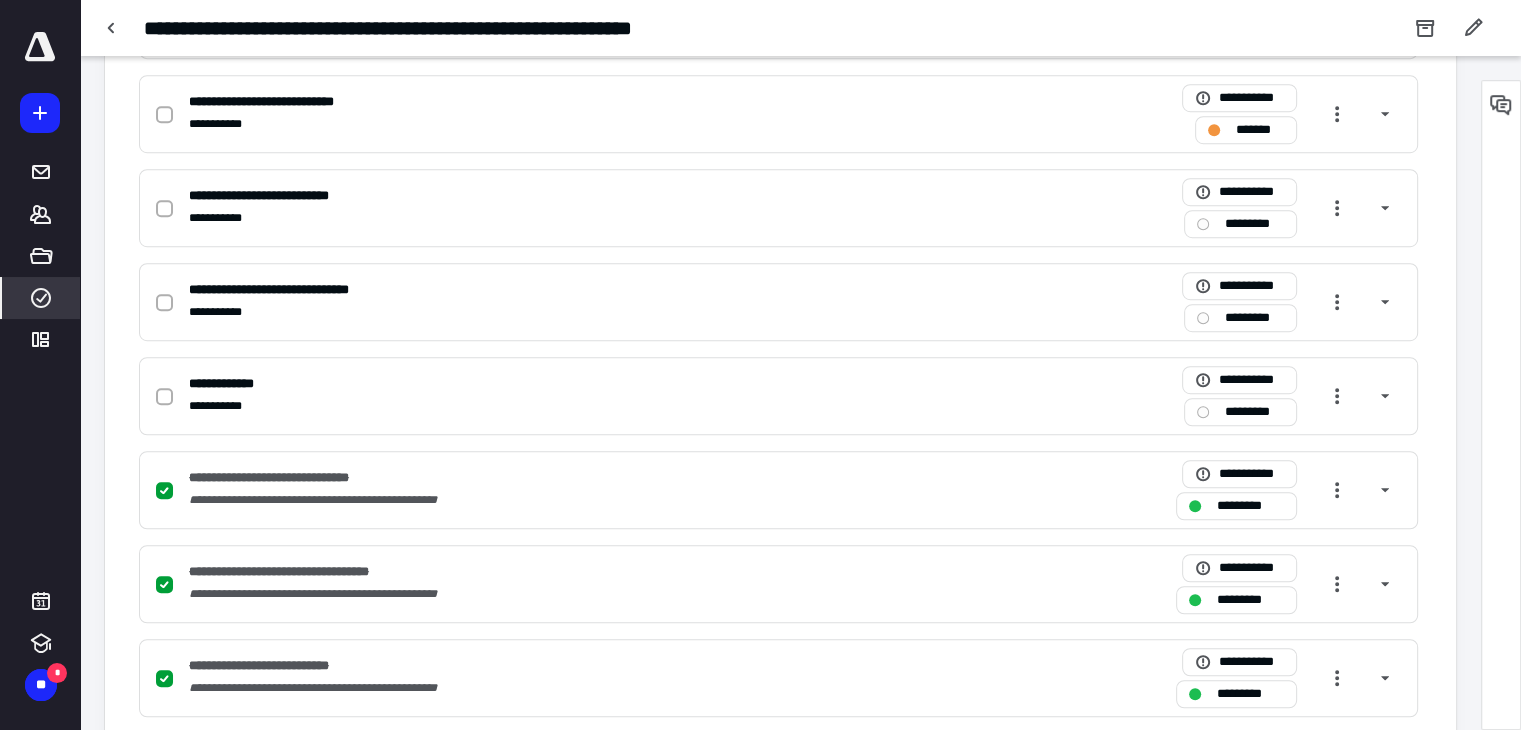 scroll, scrollTop: 1300, scrollLeft: 0, axis: vertical 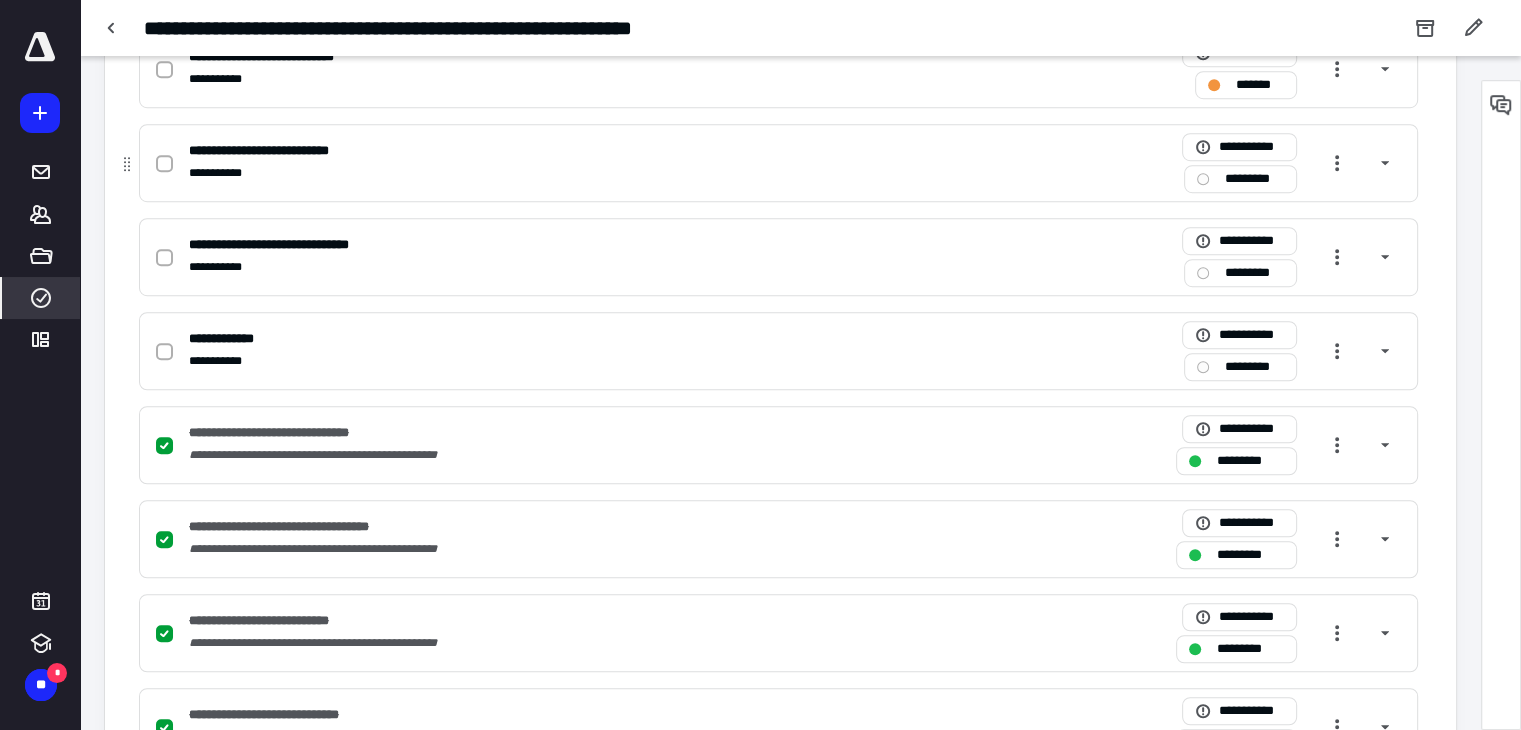 click on "**********" at bounding box center (516, 173) 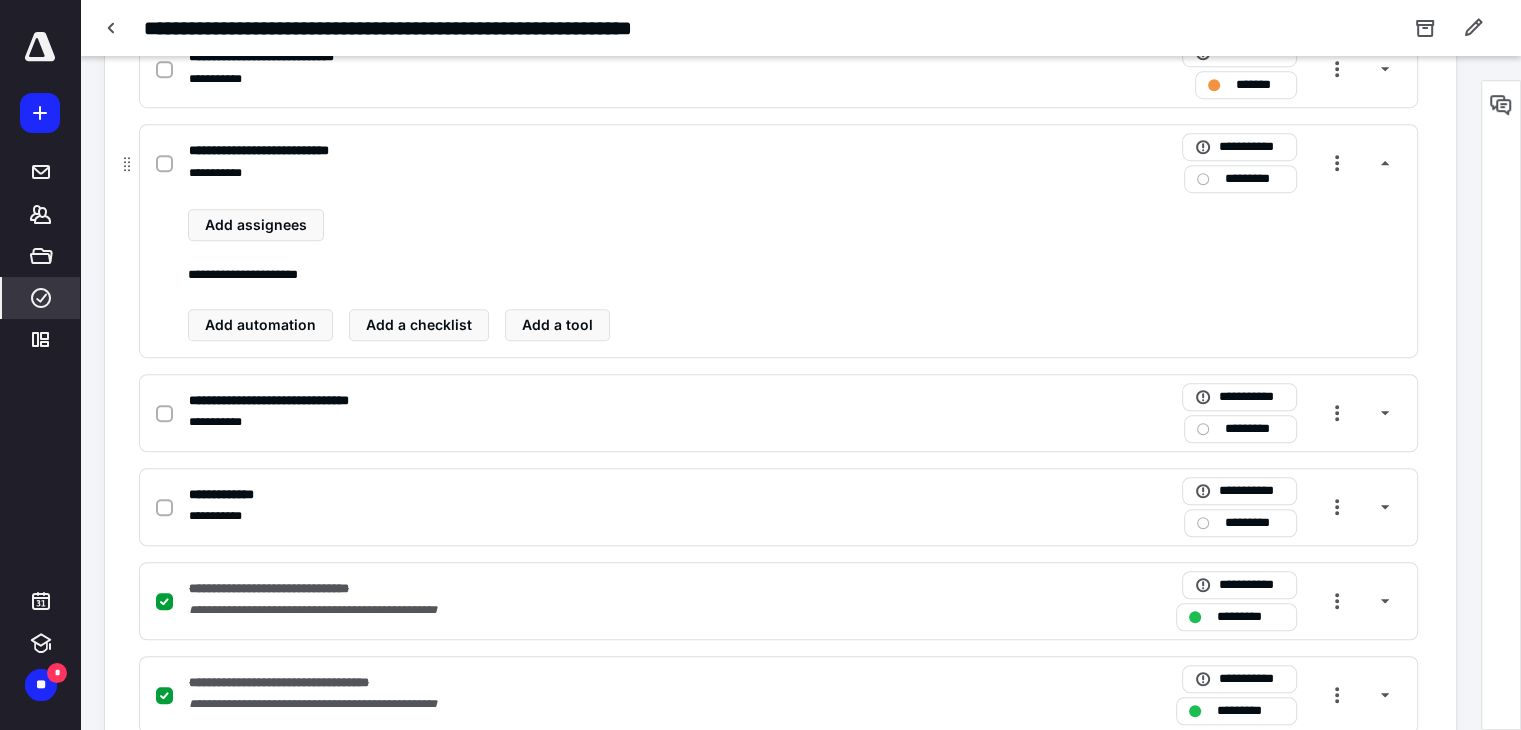 click on "**********" at bounding box center [516, 173] 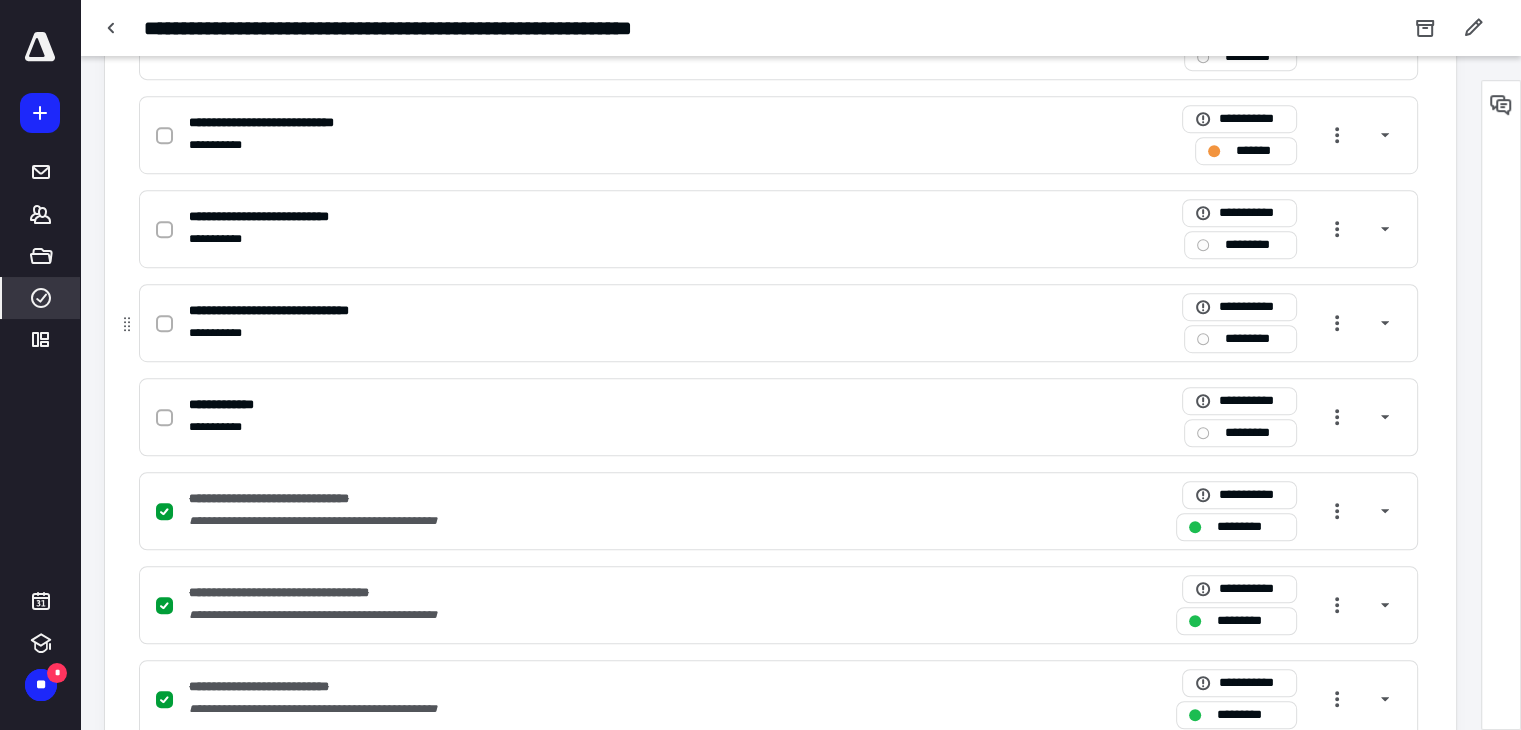 scroll, scrollTop: 1200, scrollLeft: 0, axis: vertical 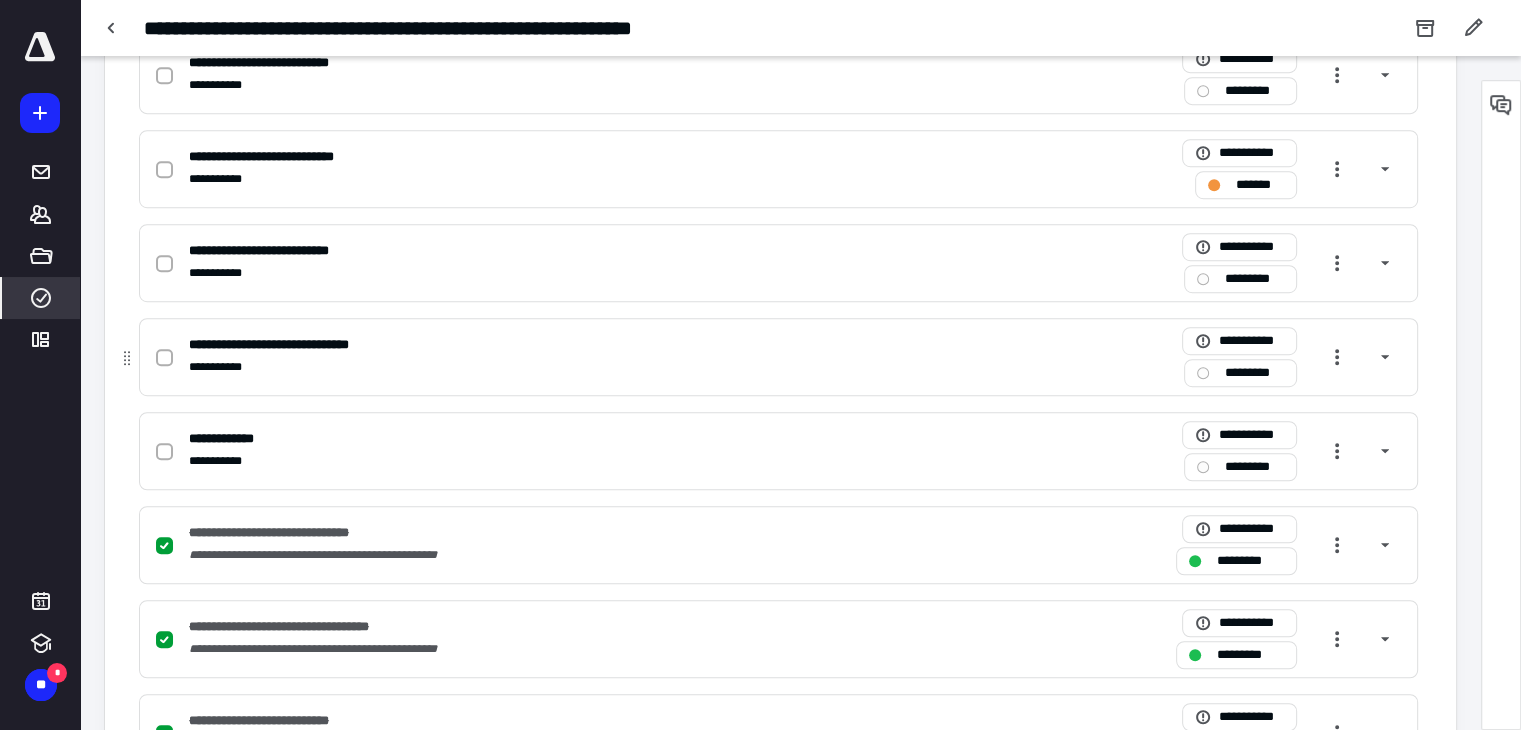 click on "**********" at bounding box center [516, 367] 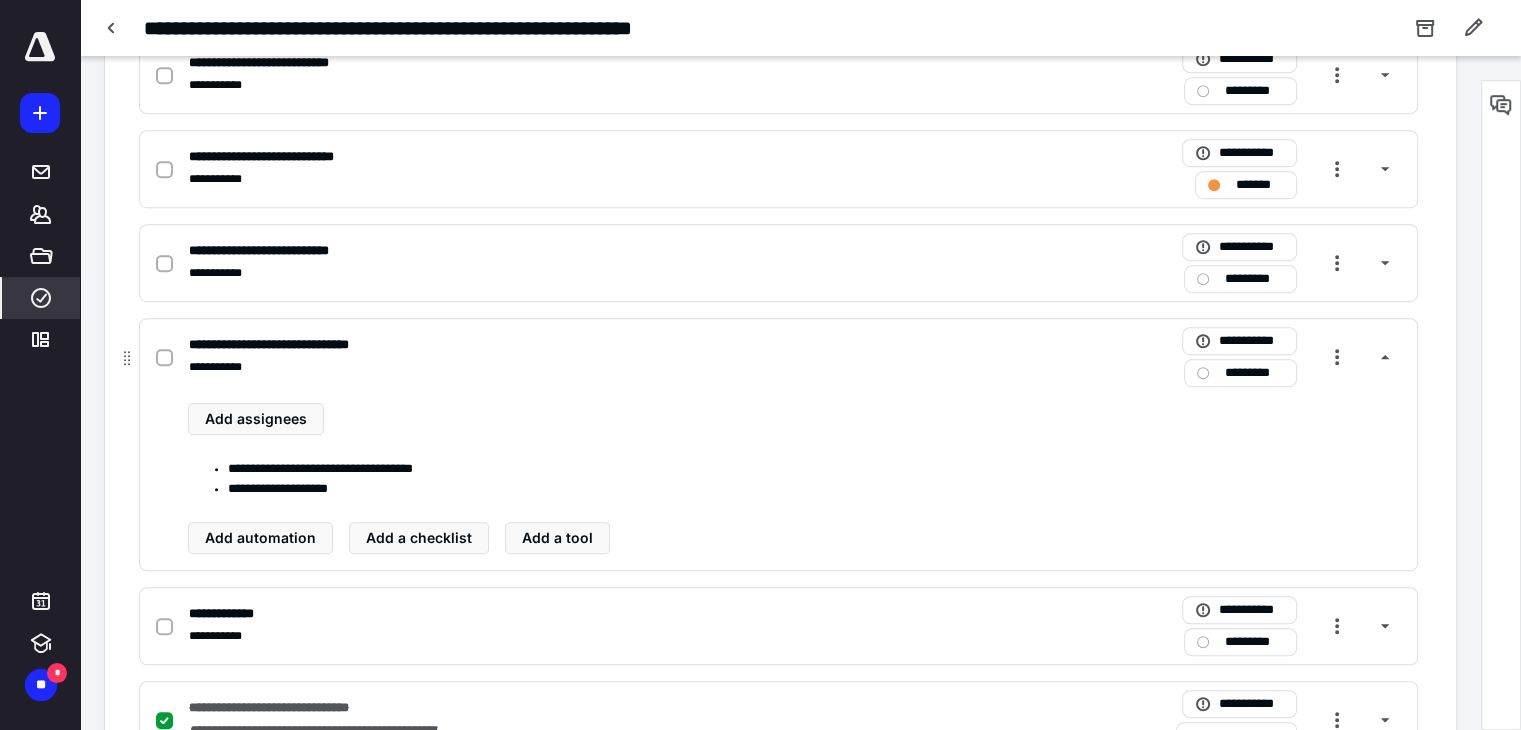 click on "**********" at bounding box center (516, 345) 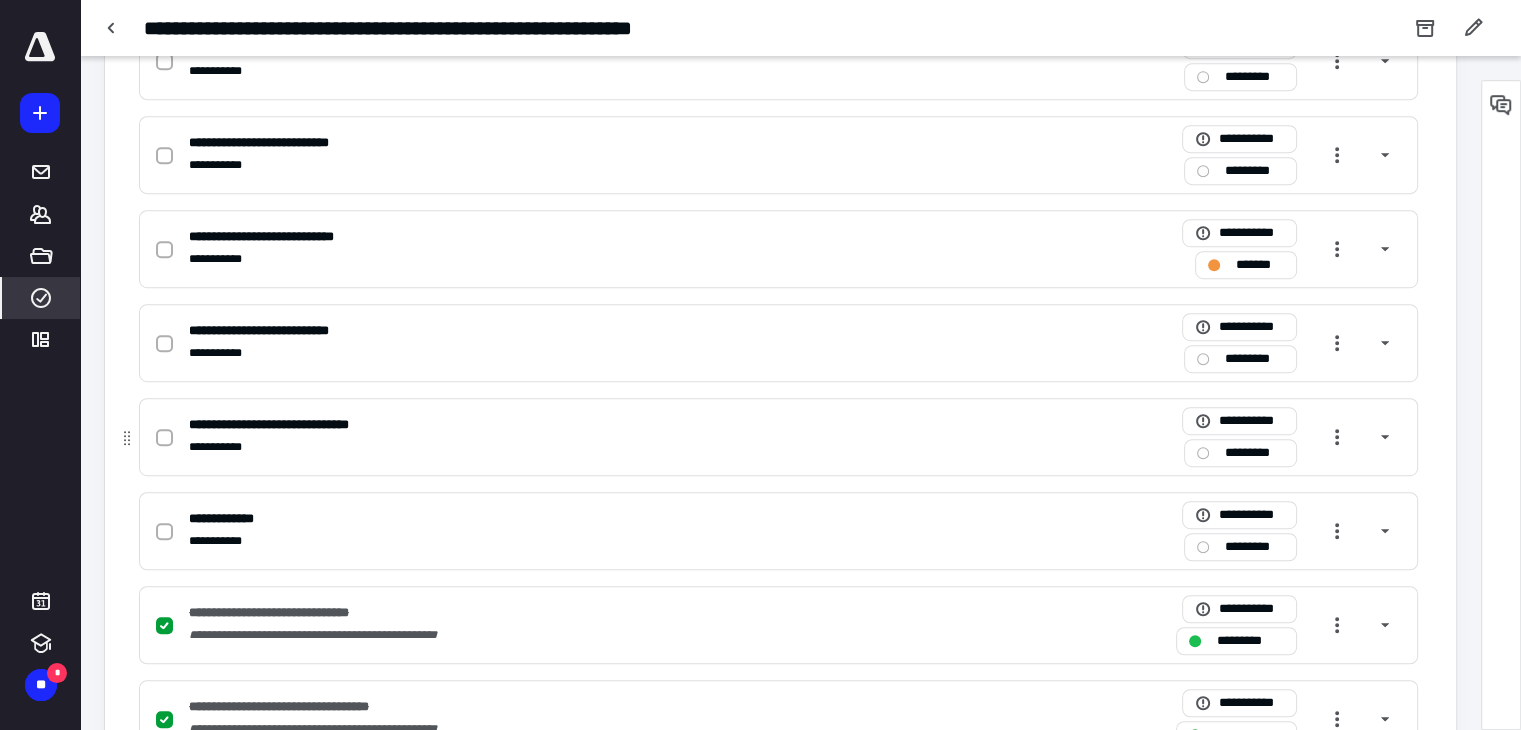 scroll, scrollTop: 1000, scrollLeft: 0, axis: vertical 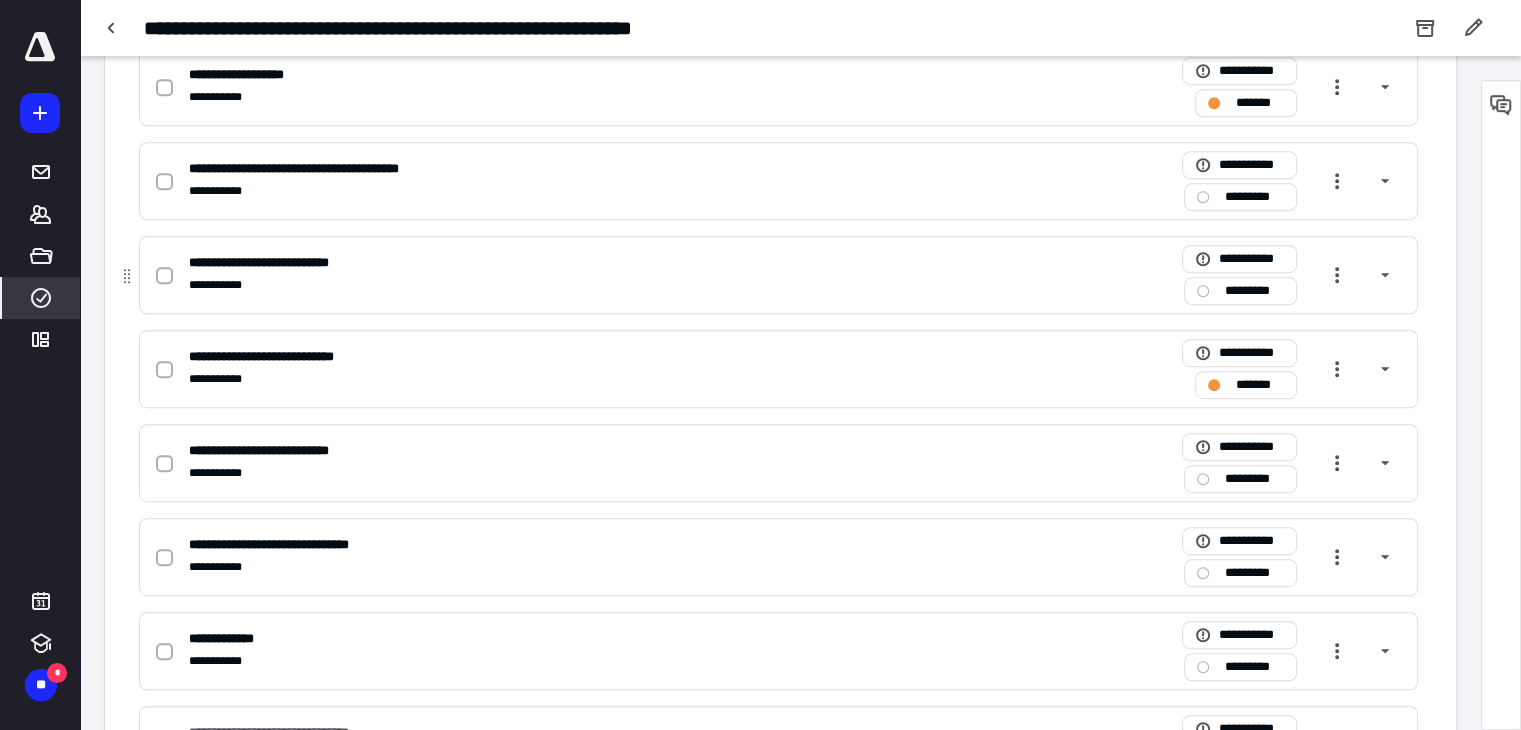 click on "**********" at bounding box center (516, 285) 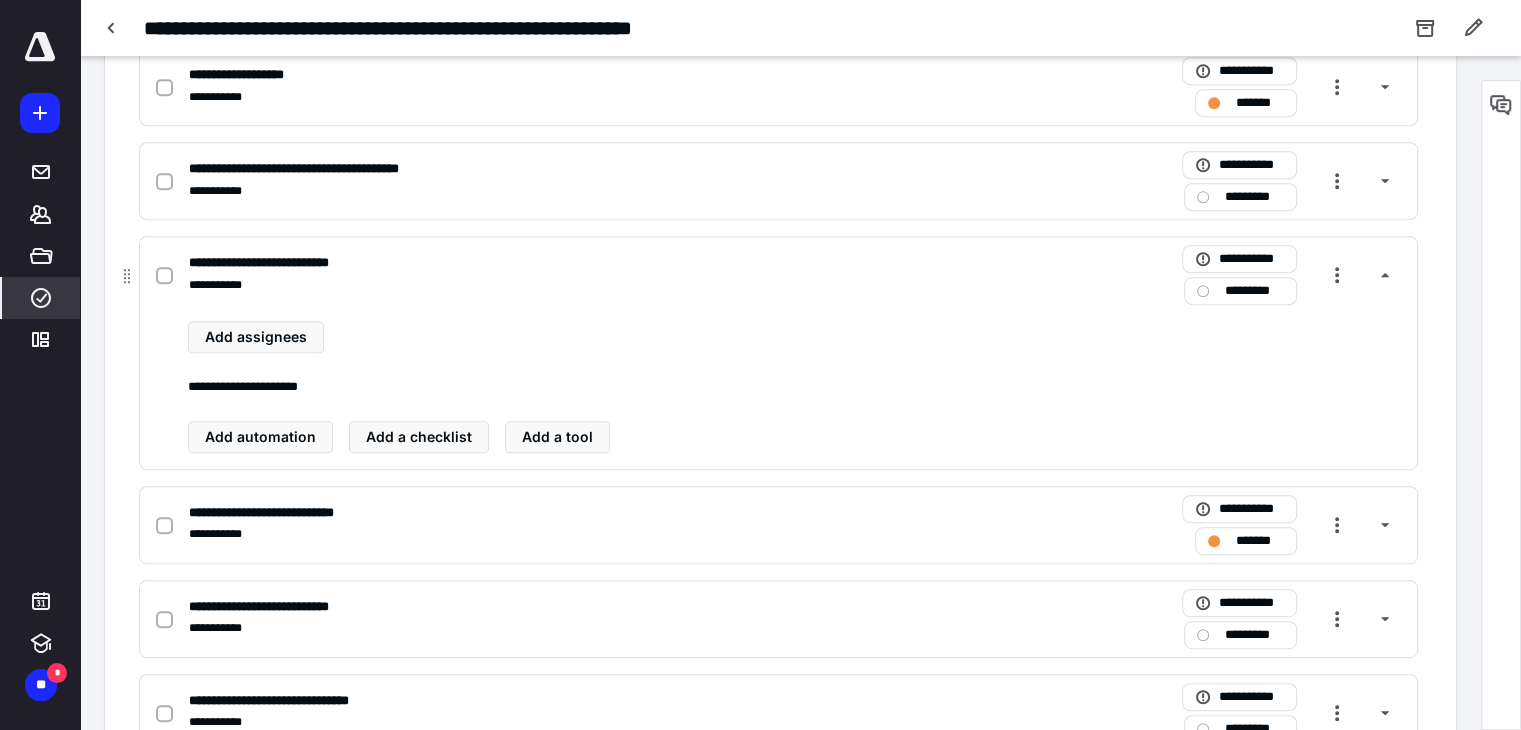 click on "**********" at bounding box center (516, 285) 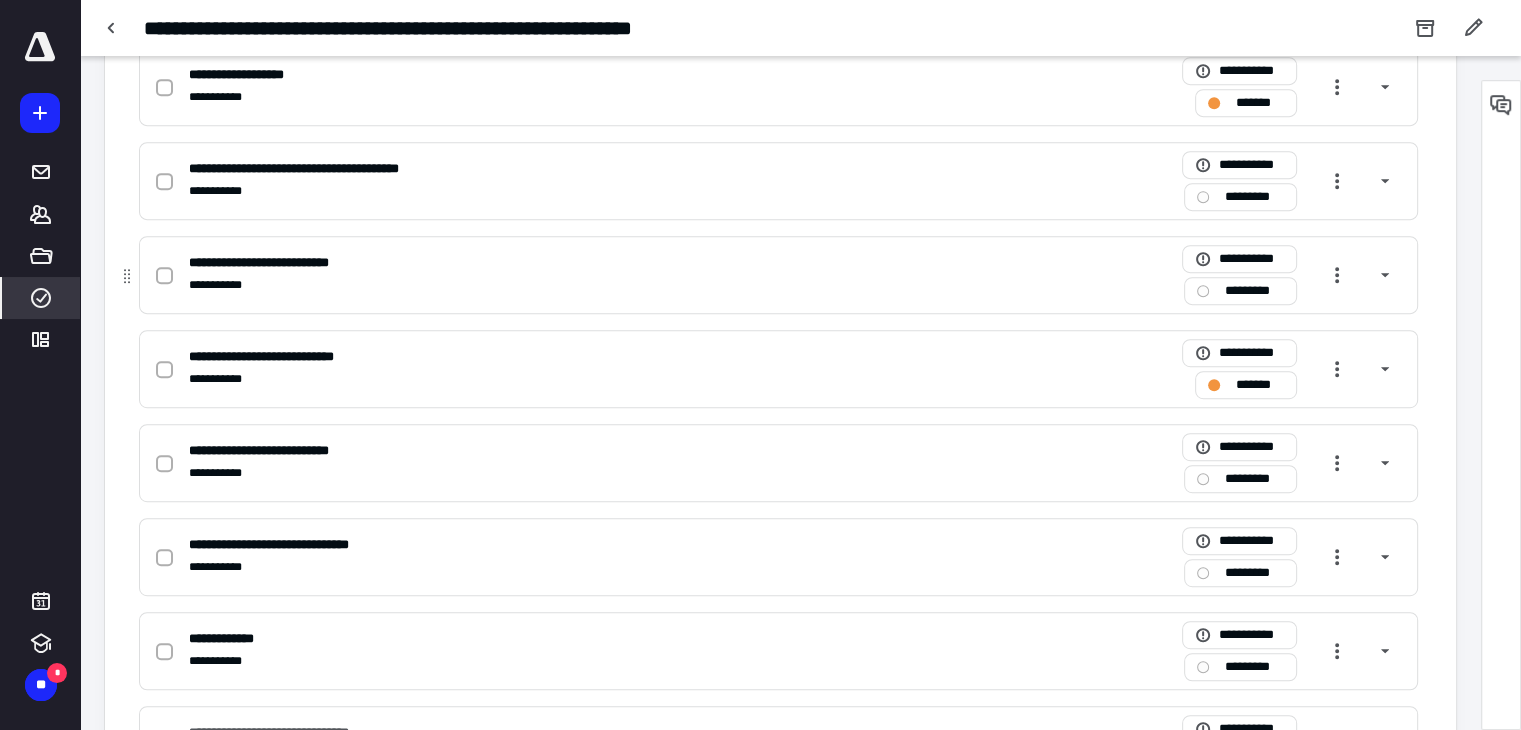 click at bounding box center (168, 275) 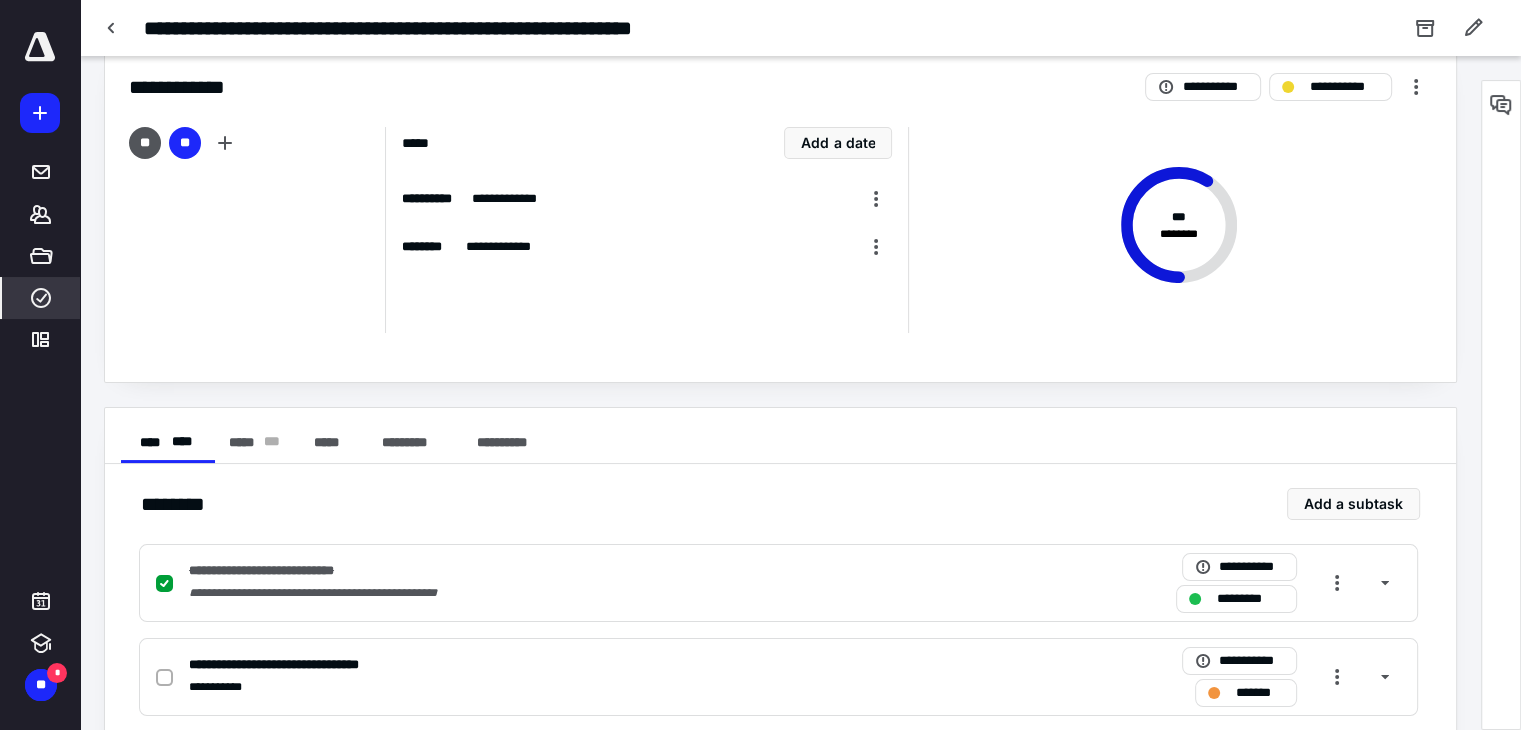 scroll, scrollTop: 0, scrollLeft: 0, axis: both 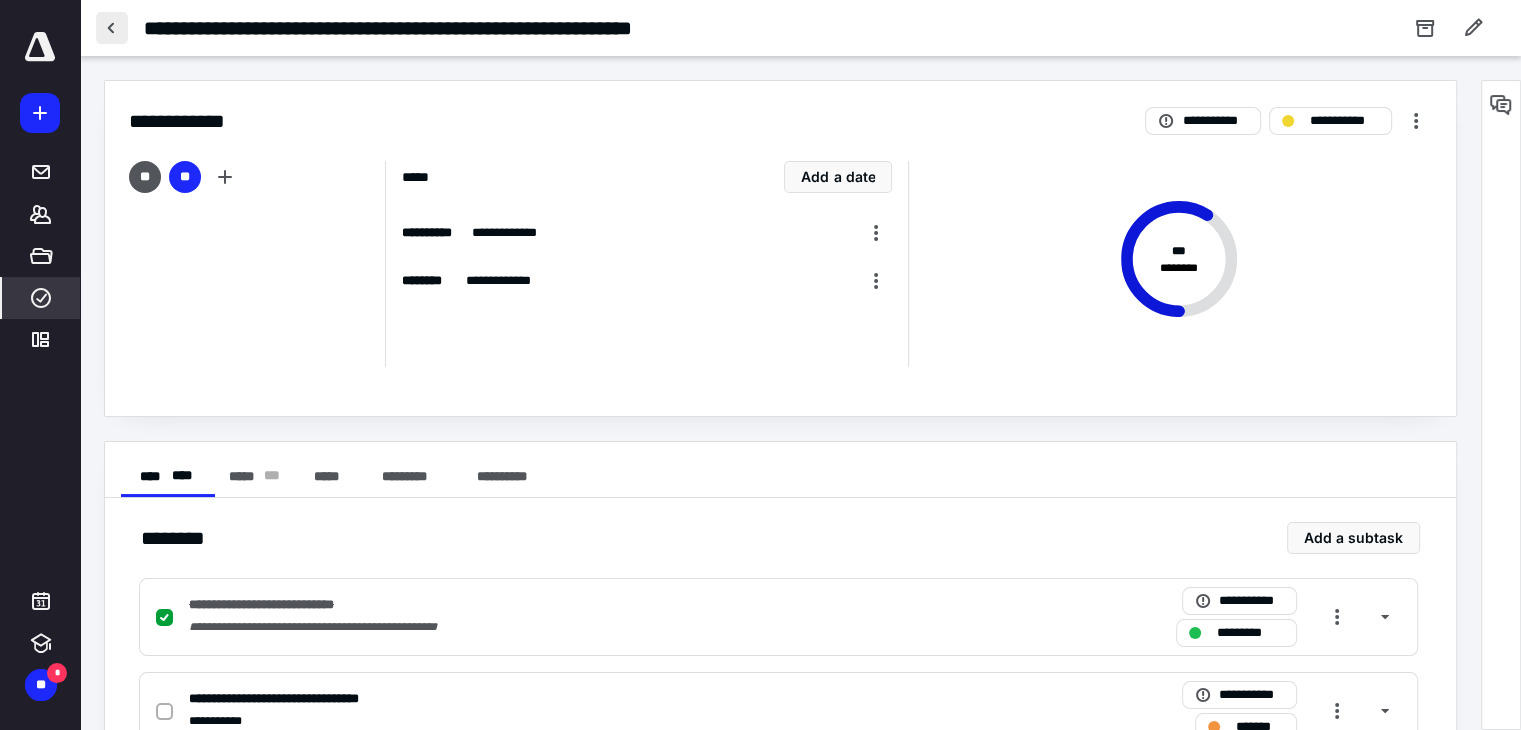 click at bounding box center (112, 28) 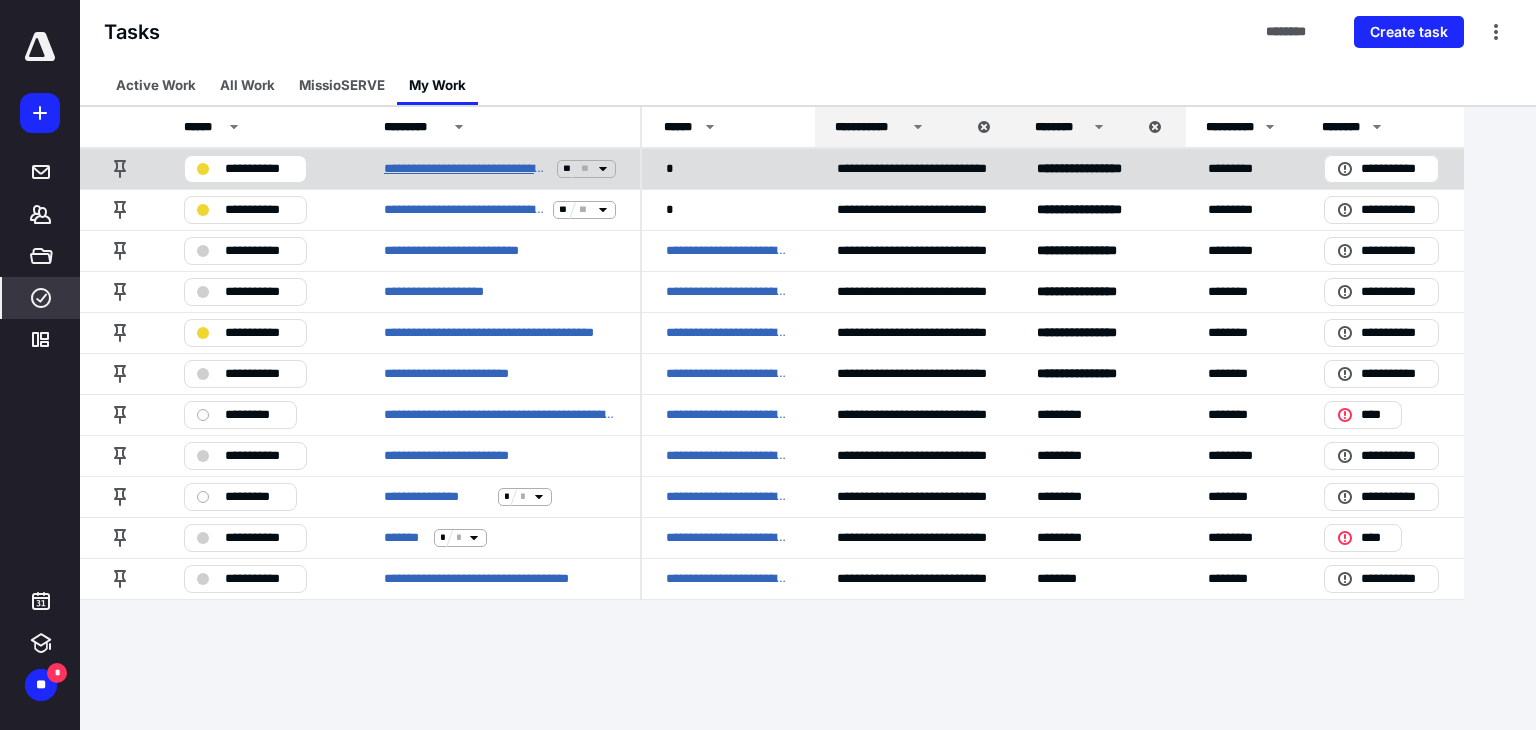 click on "**********" at bounding box center [466, 169] 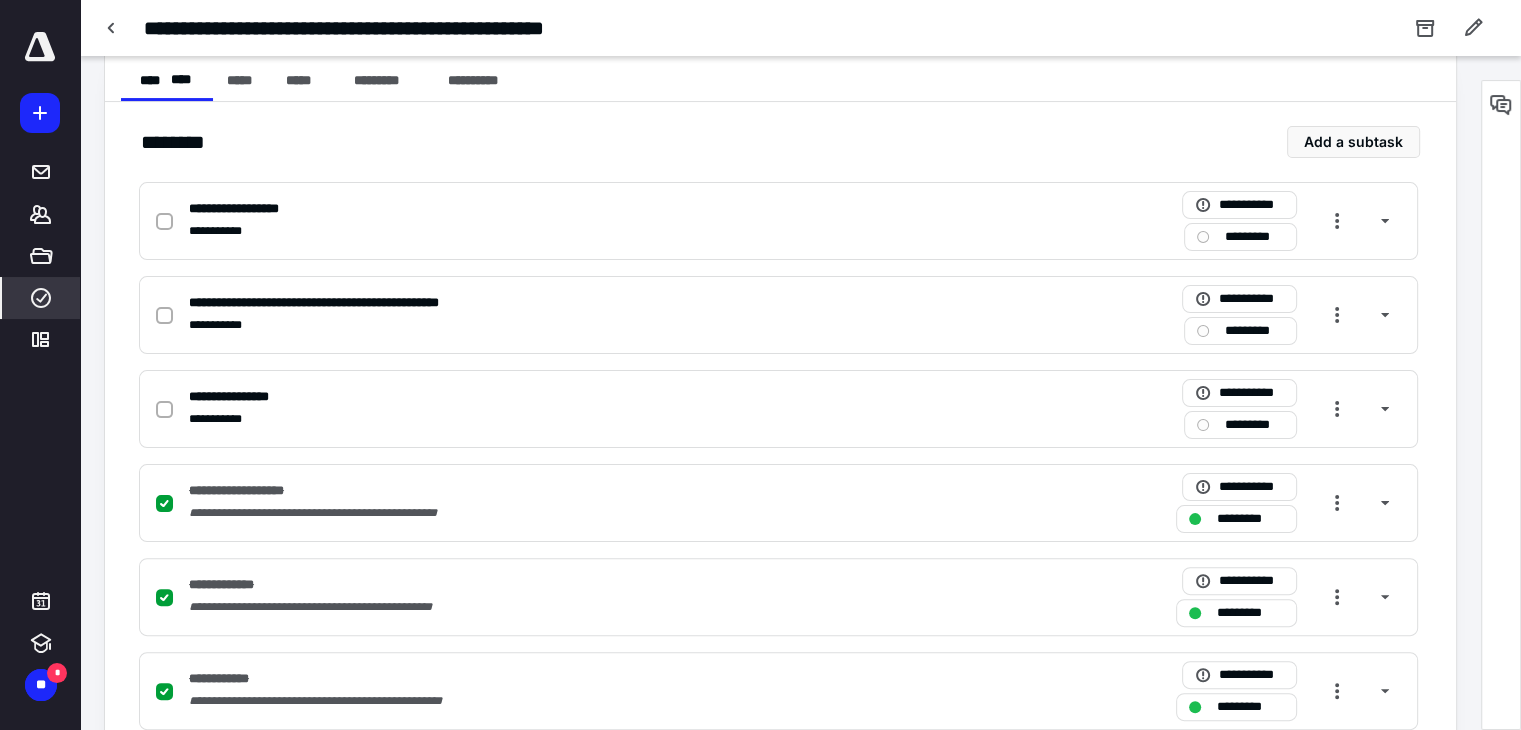 scroll, scrollTop: 400, scrollLeft: 0, axis: vertical 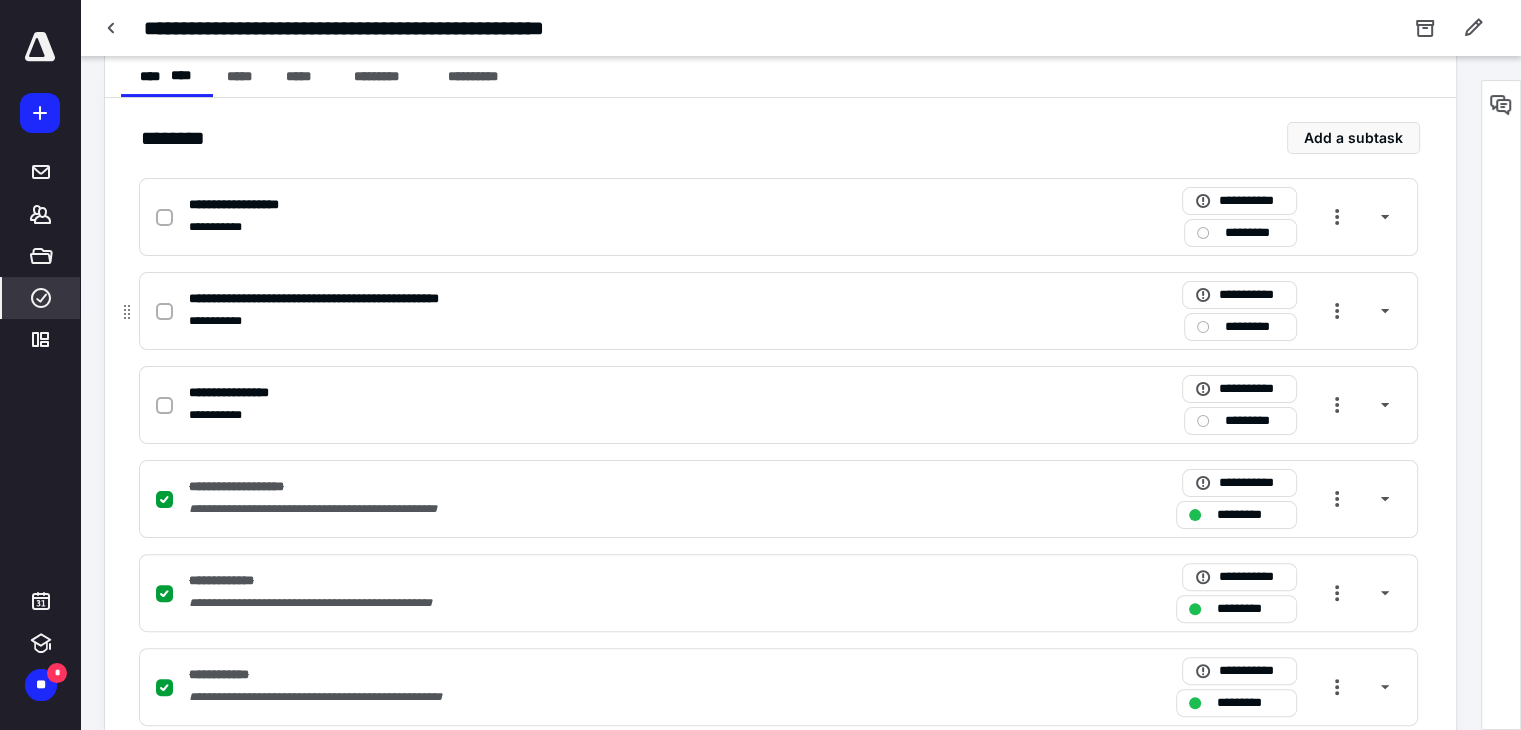click on "**********" at bounding box center (516, 321) 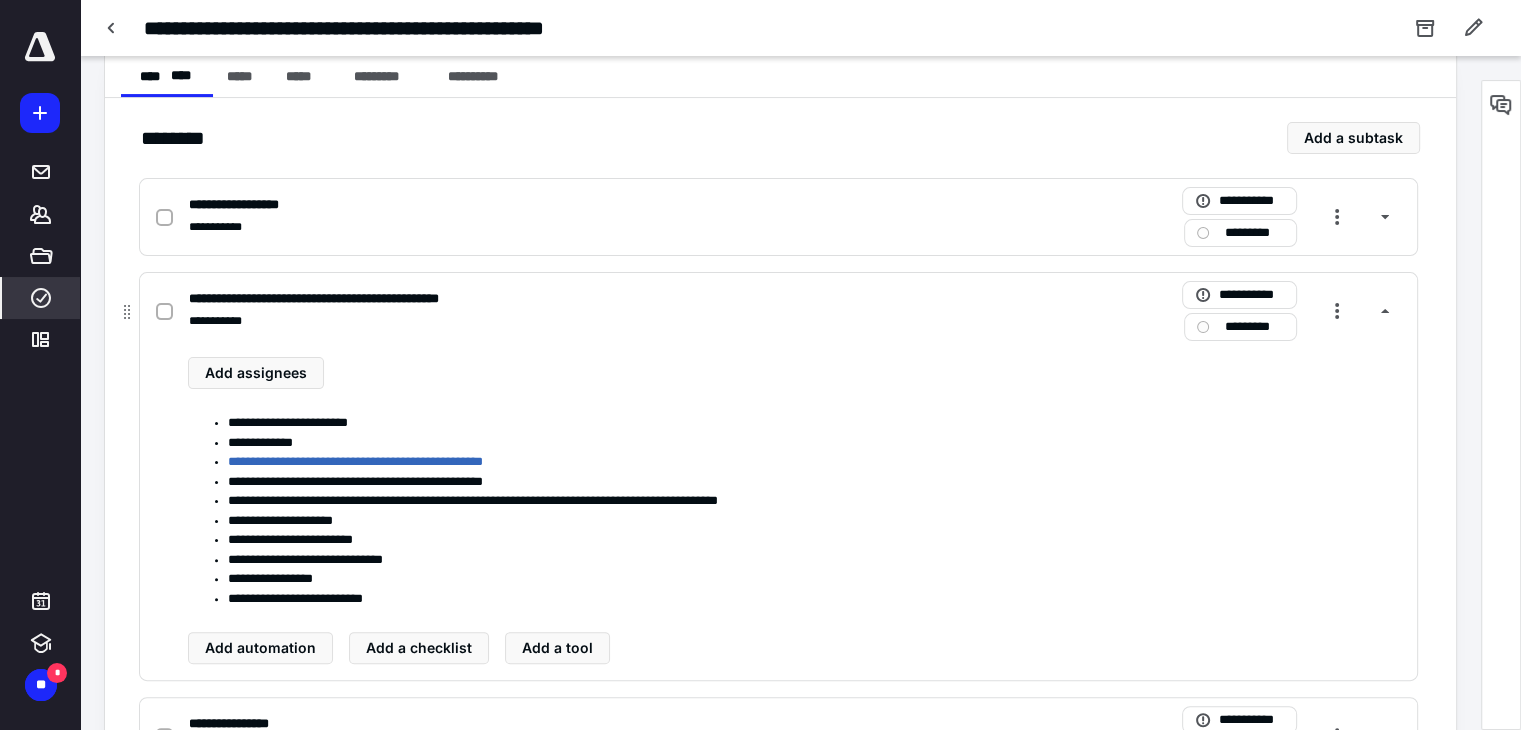 click at bounding box center [164, 312] 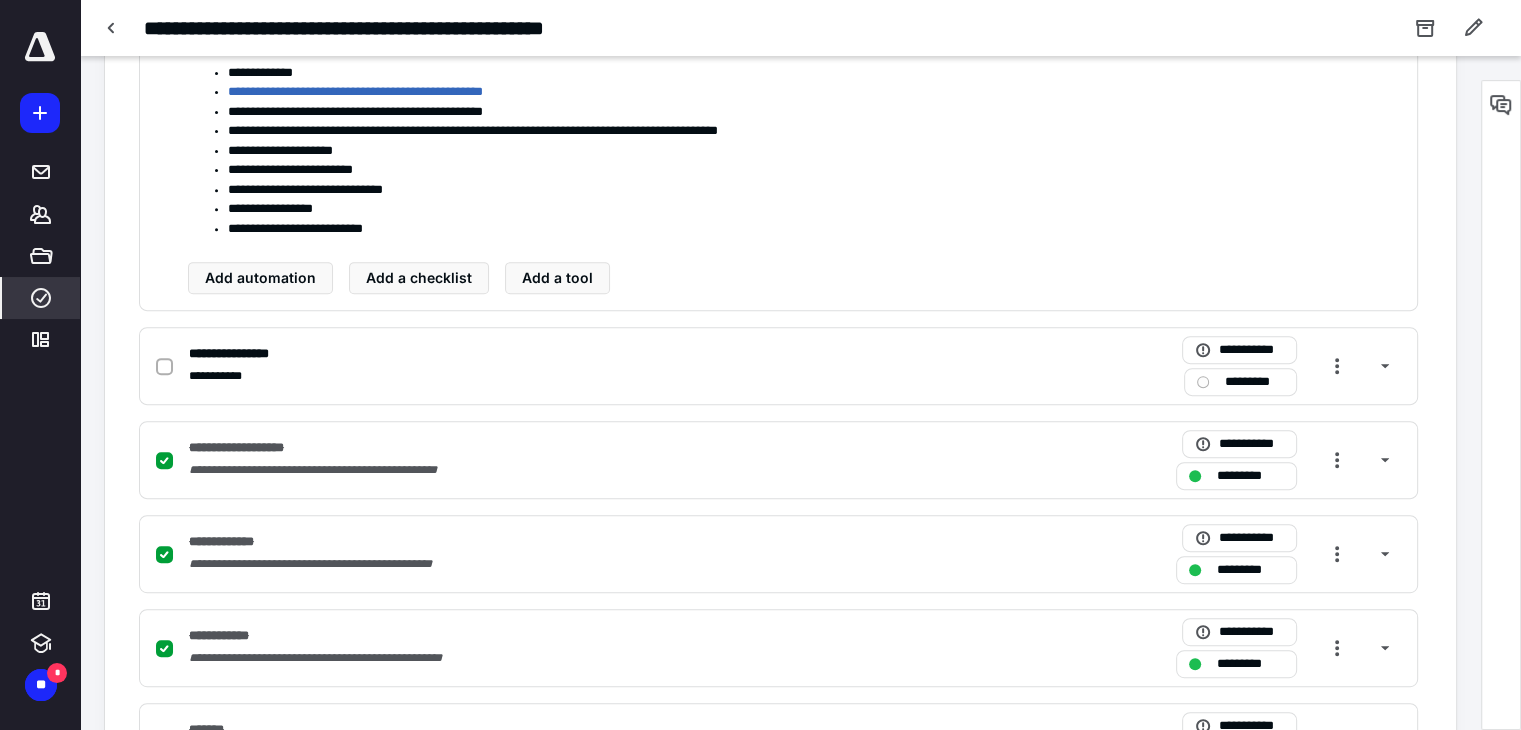 scroll, scrollTop: 800, scrollLeft: 0, axis: vertical 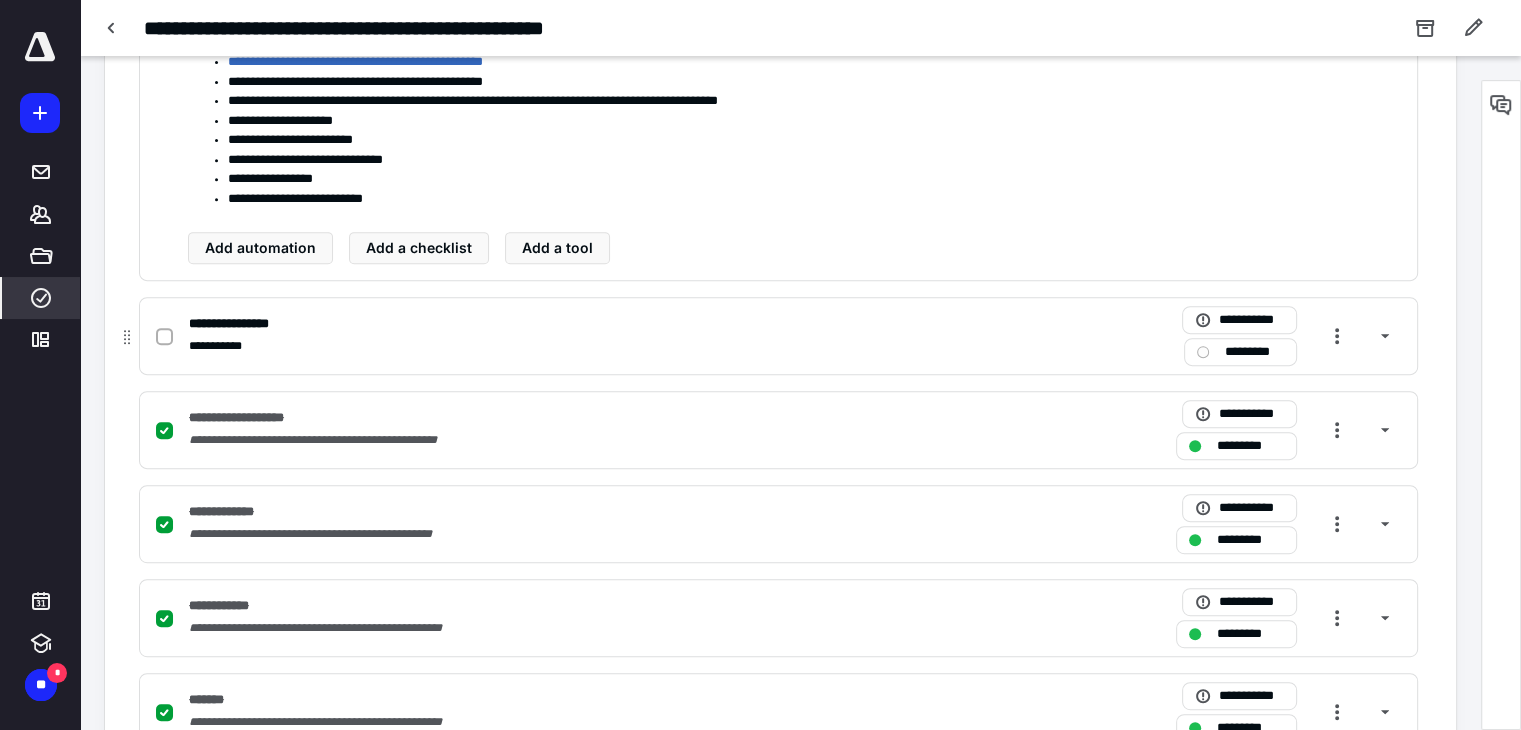 click on "**********" at bounding box center [516, 346] 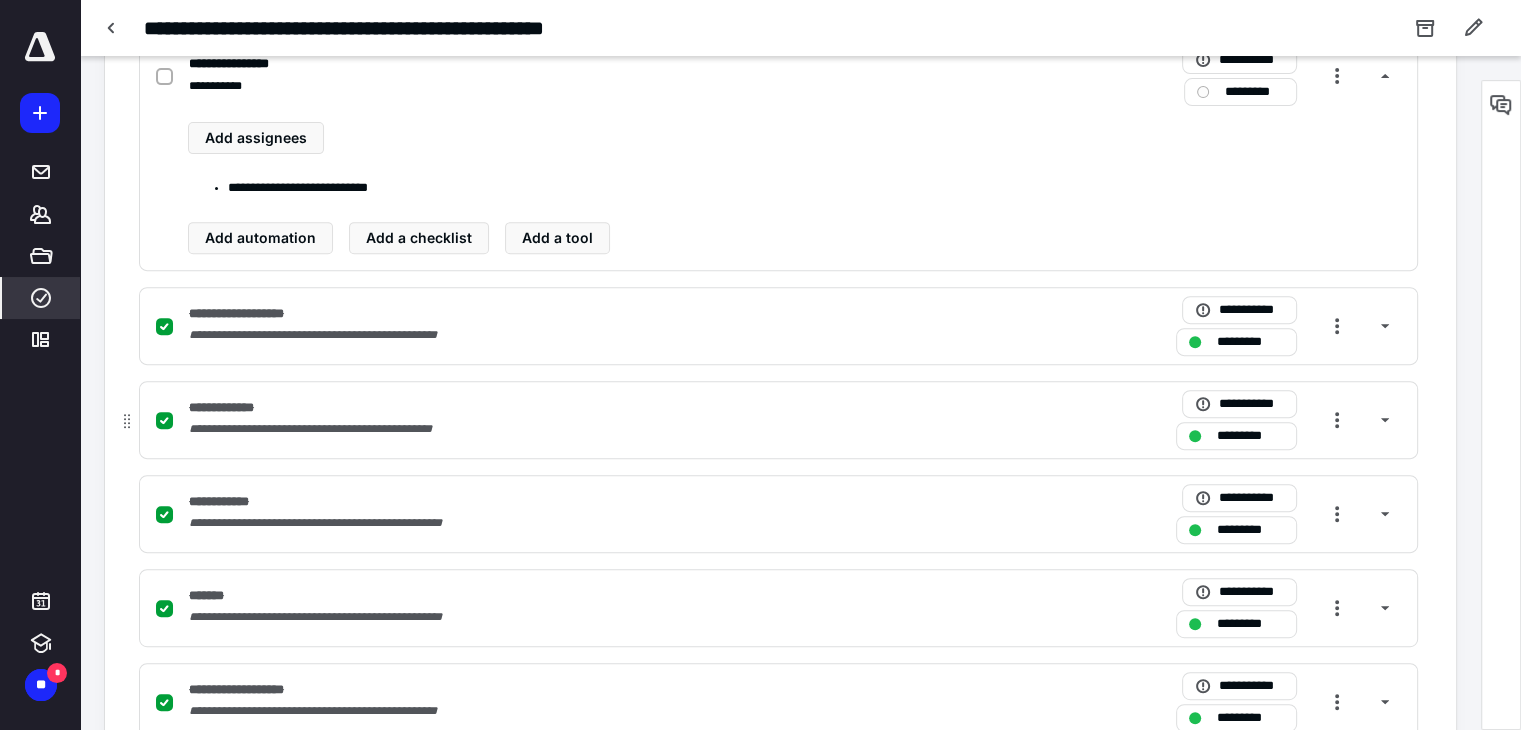 scroll, scrollTop: 600, scrollLeft: 0, axis: vertical 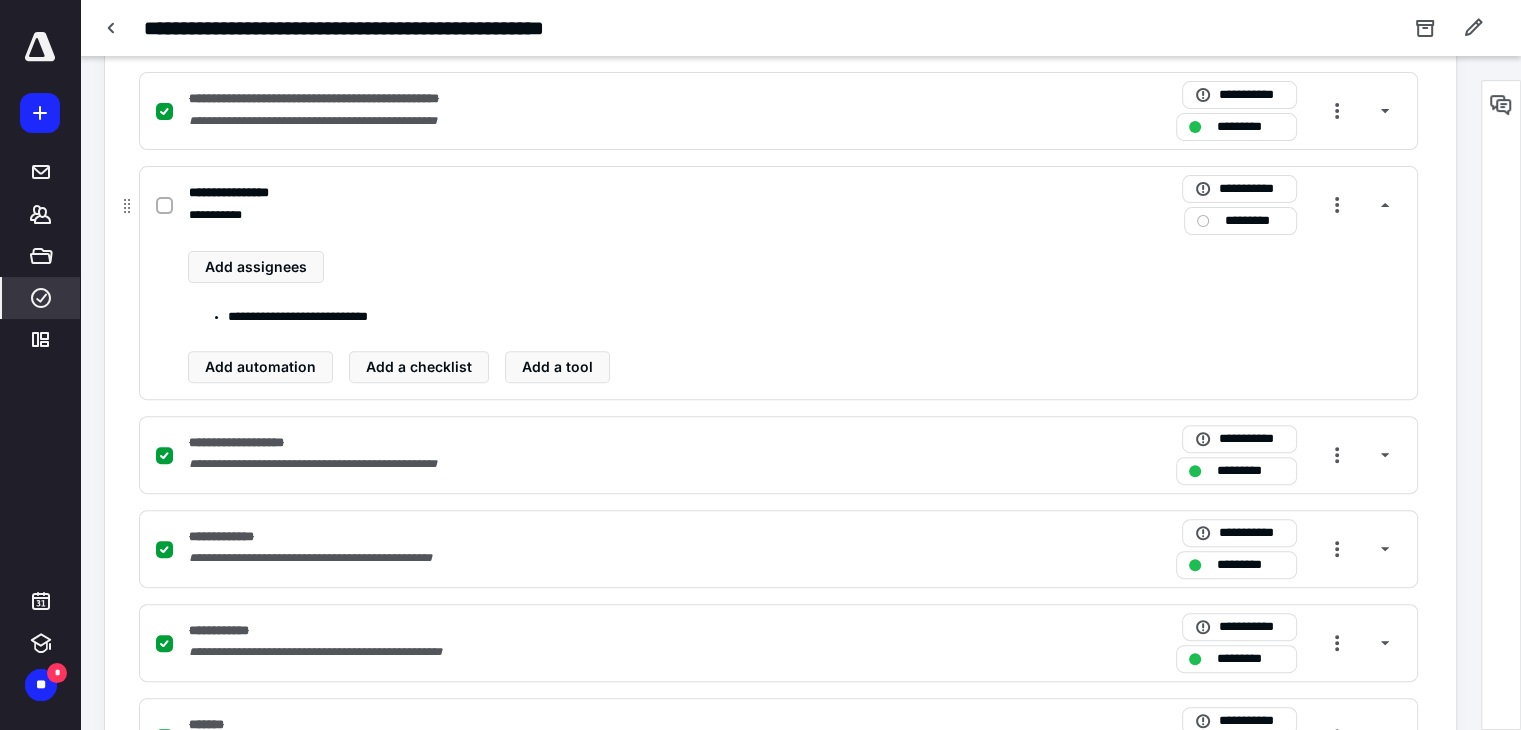 click at bounding box center [164, 206] 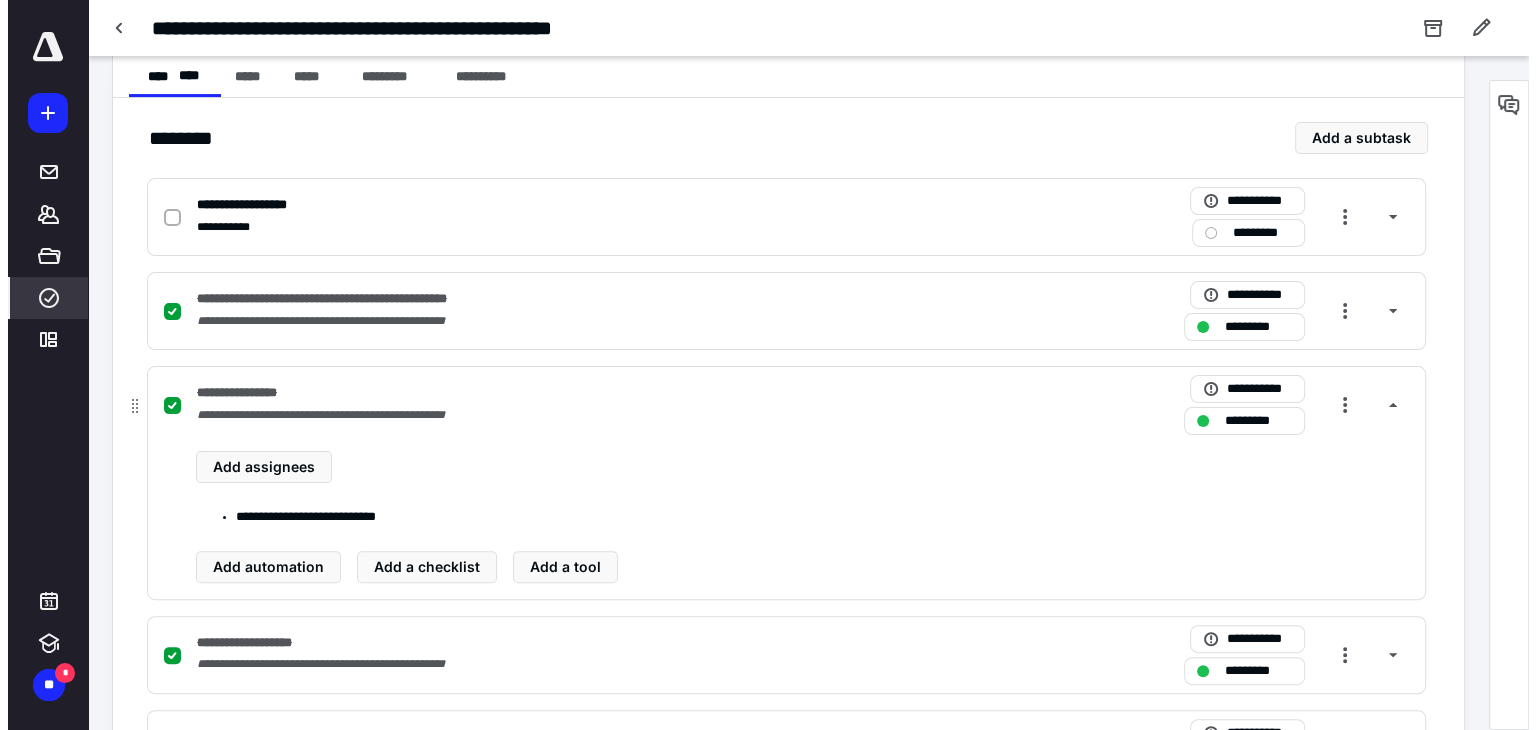 scroll, scrollTop: 0, scrollLeft: 0, axis: both 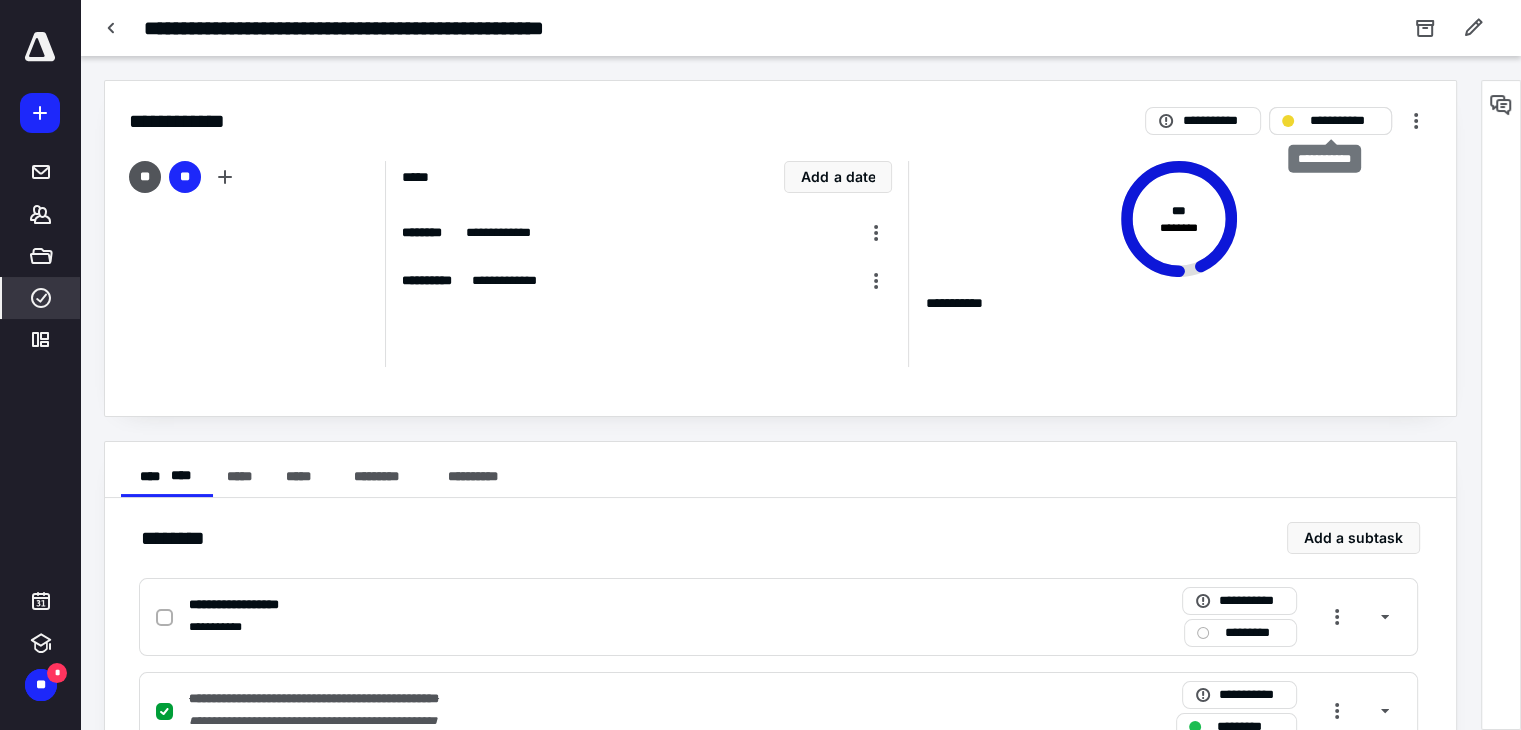click on "**********" at bounding box center (1344, 121) 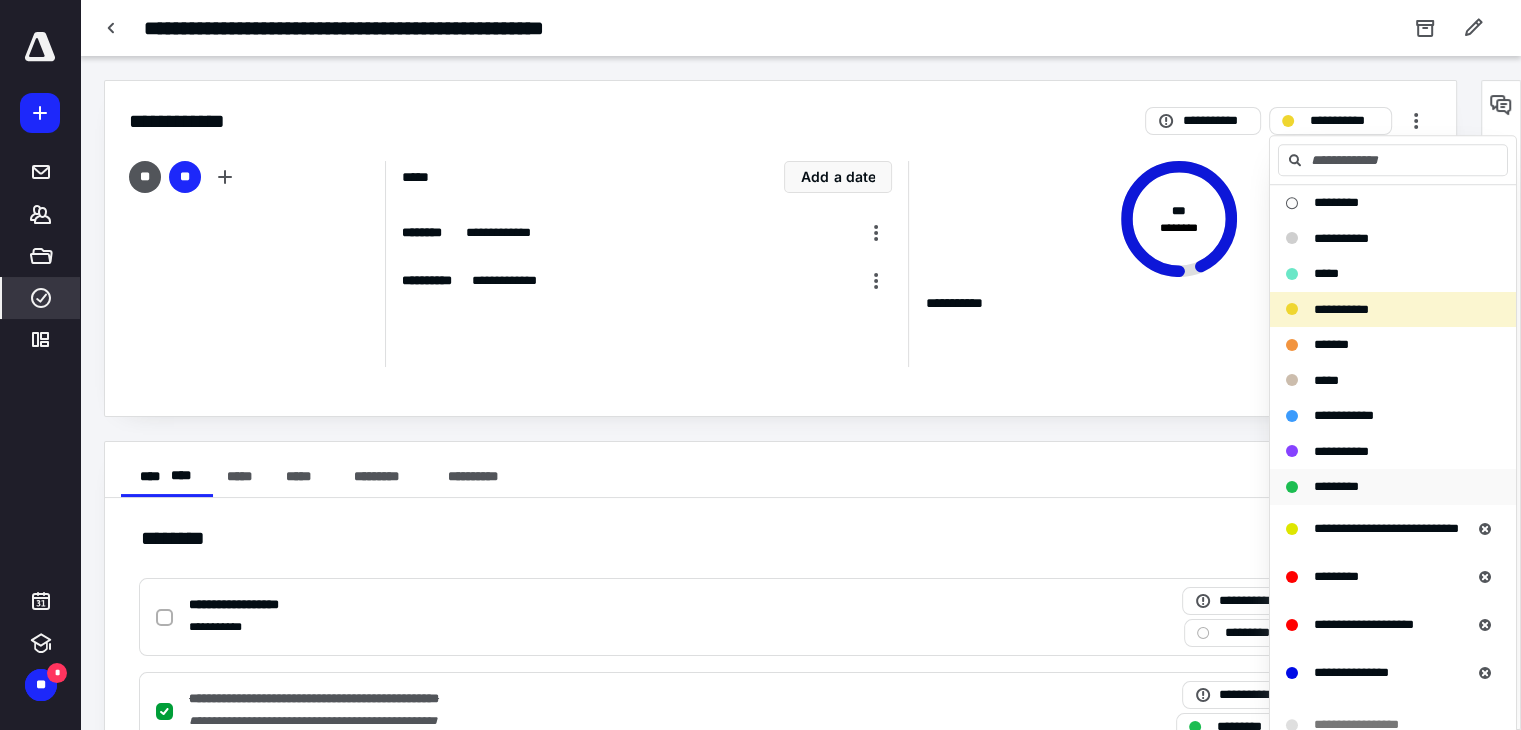 click on "*********" at bounding box center [1336, 486] 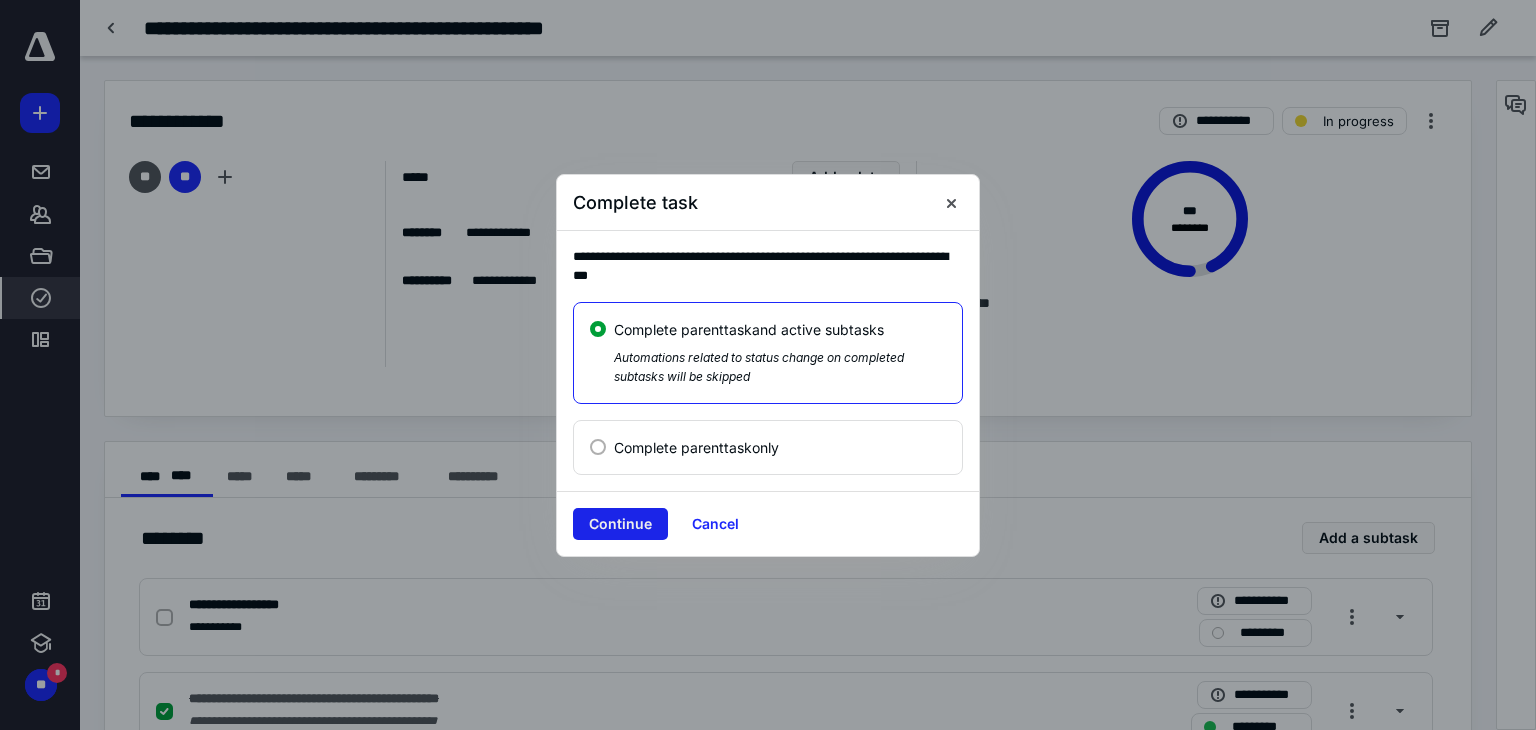 click on "Continue" at bounding box center (620, 524) 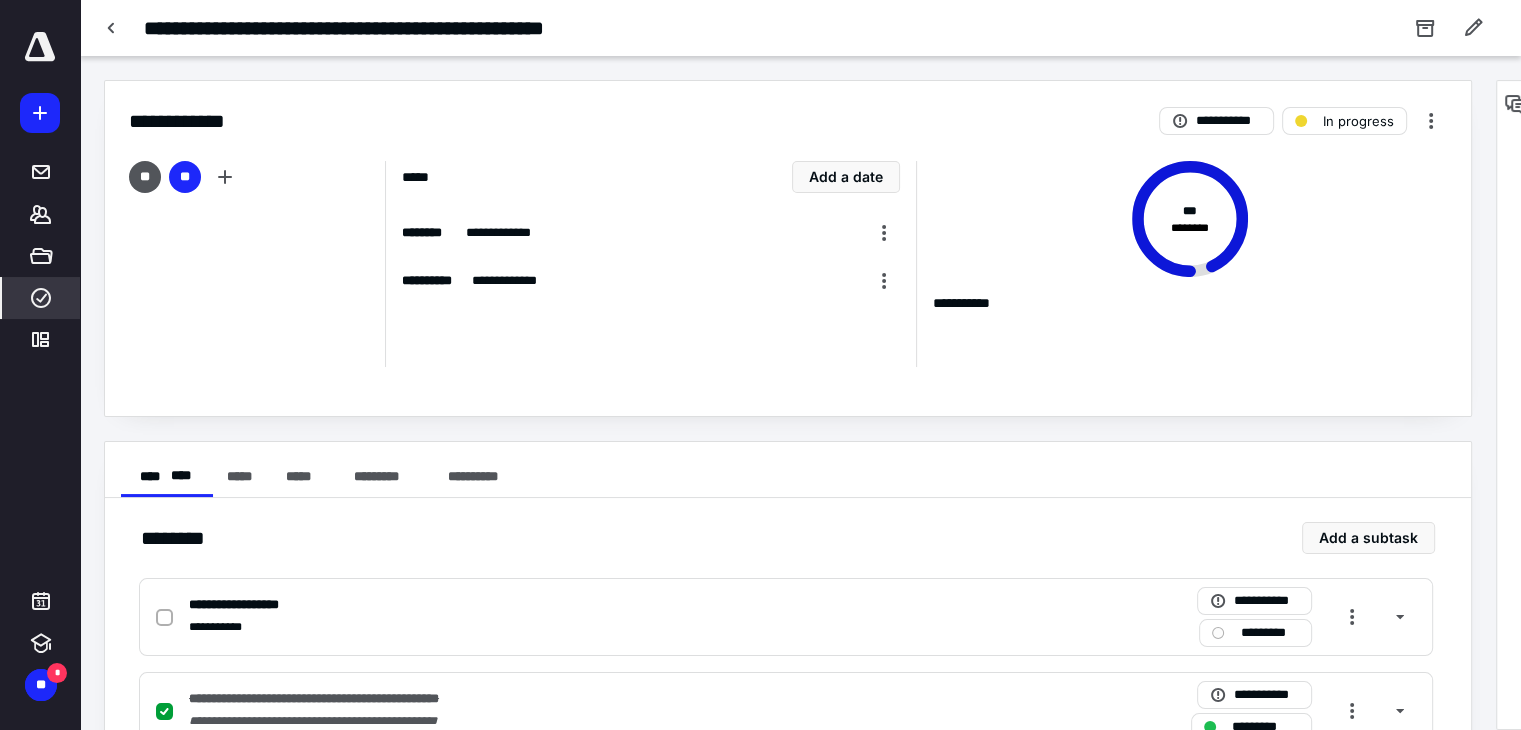 checkbox on "true" 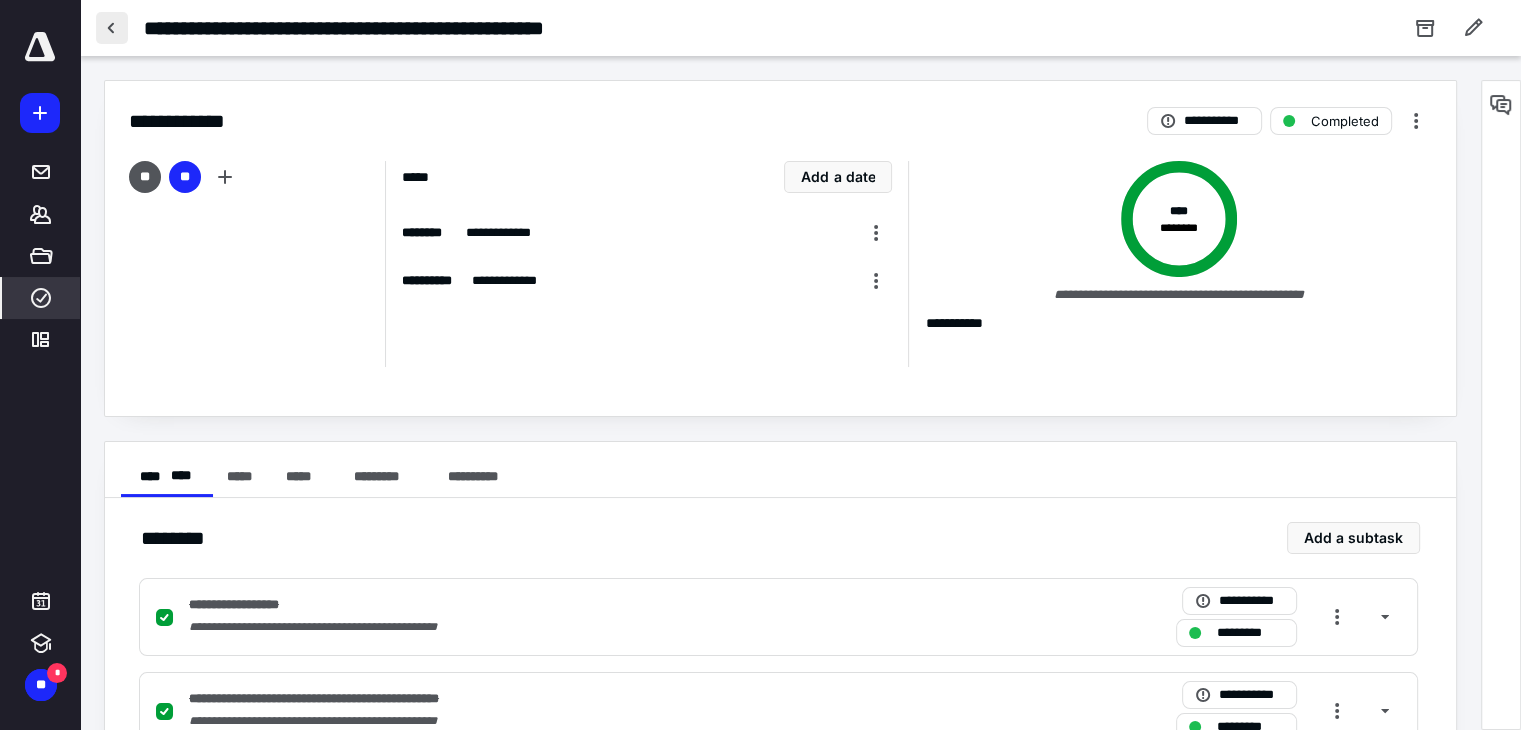click at bounding box center [112, 28] 